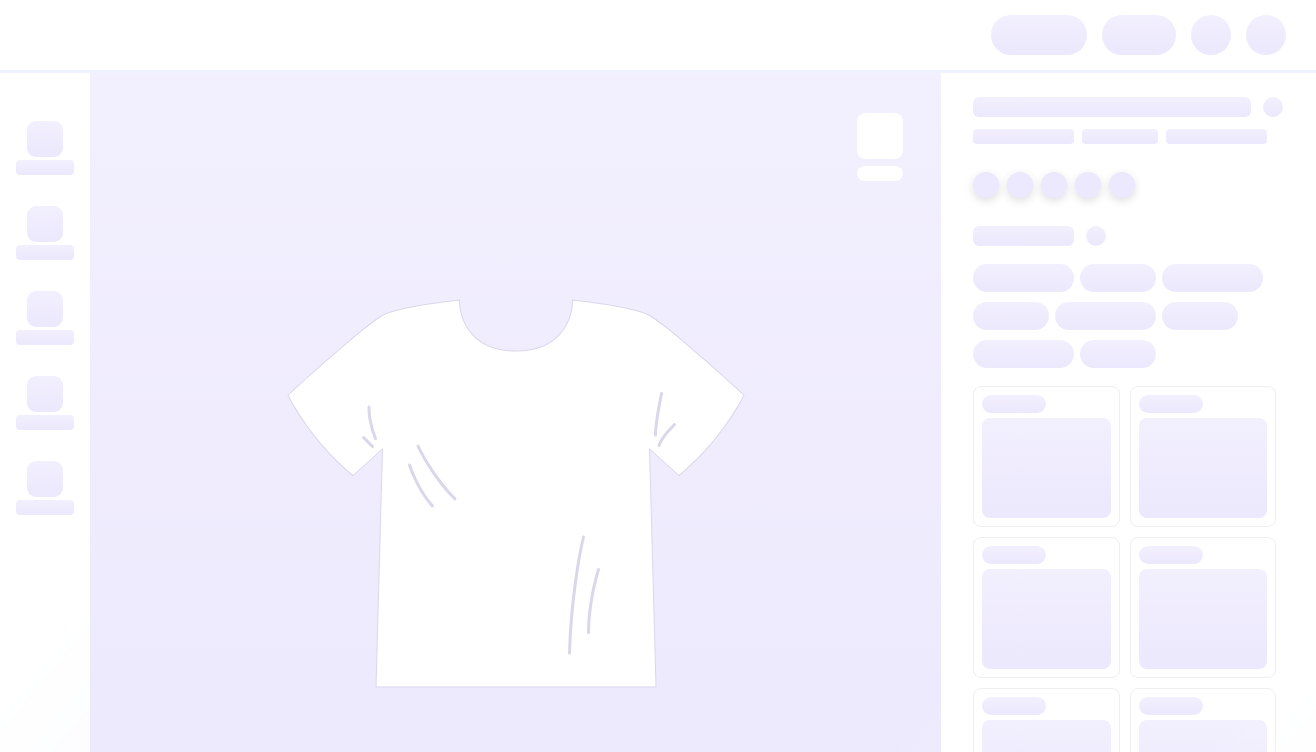 scroll, scrollTop: 0, scrollLeft: 0, axis: both 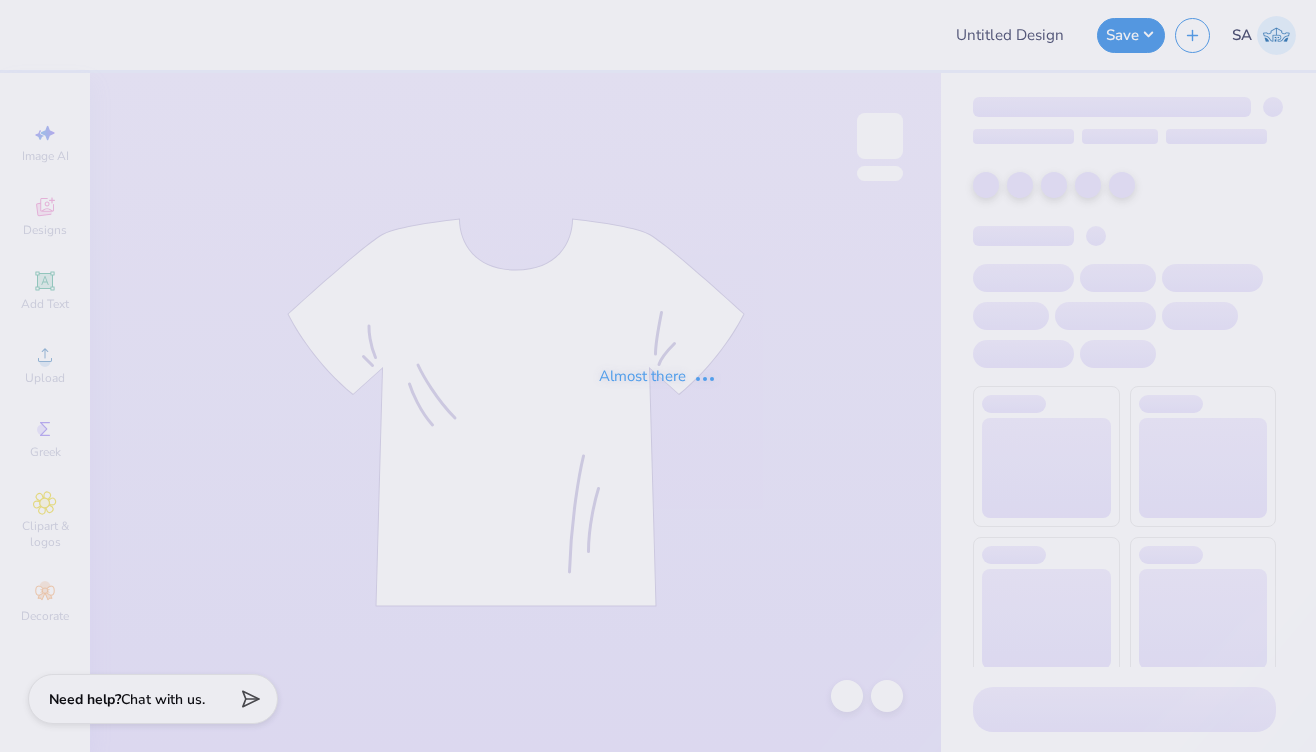 type on "Fall '25 Ideas" 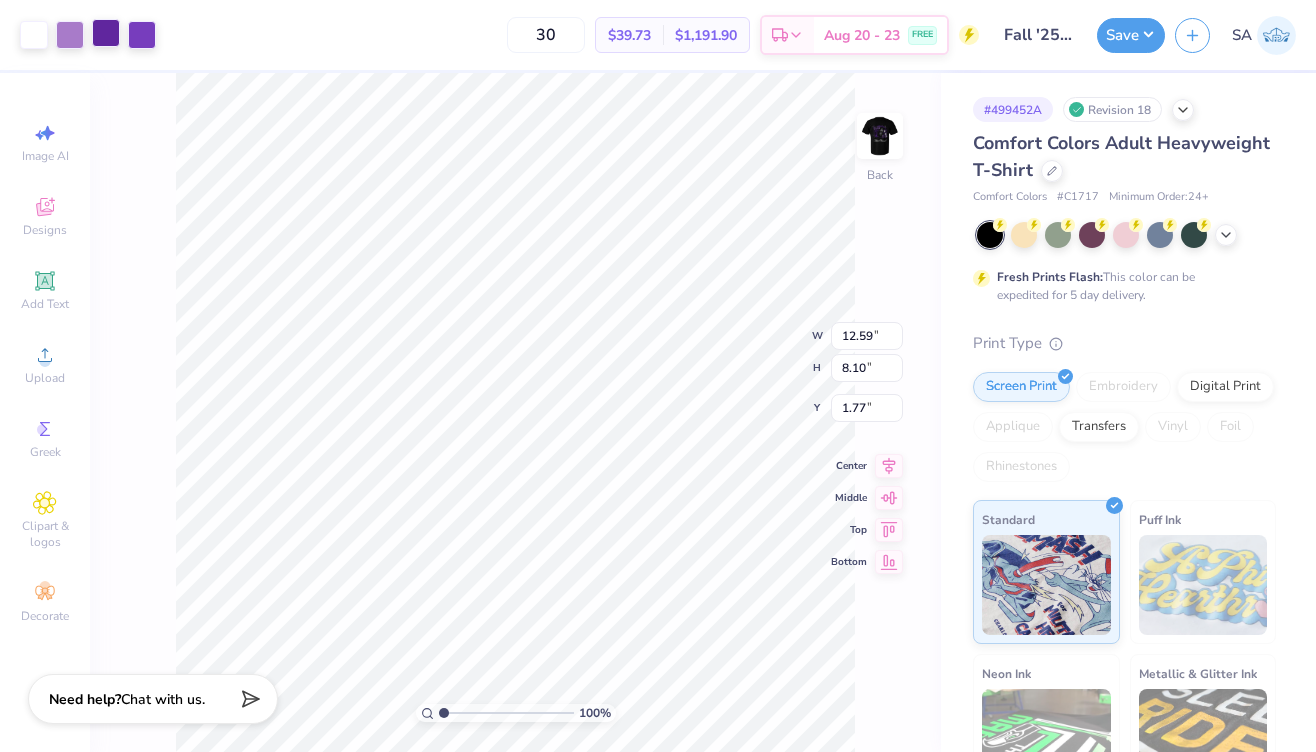 click at bounding box center [106, 33] 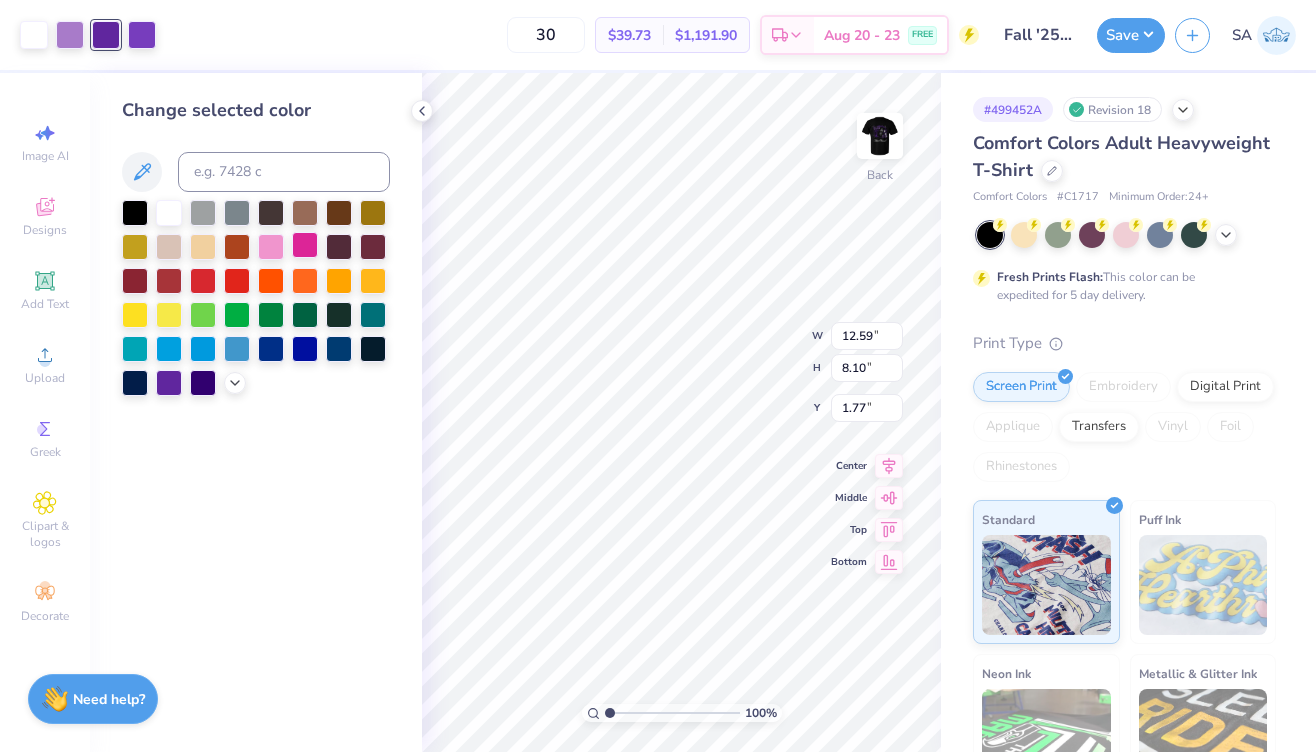 click at bounding box center [305, 245] 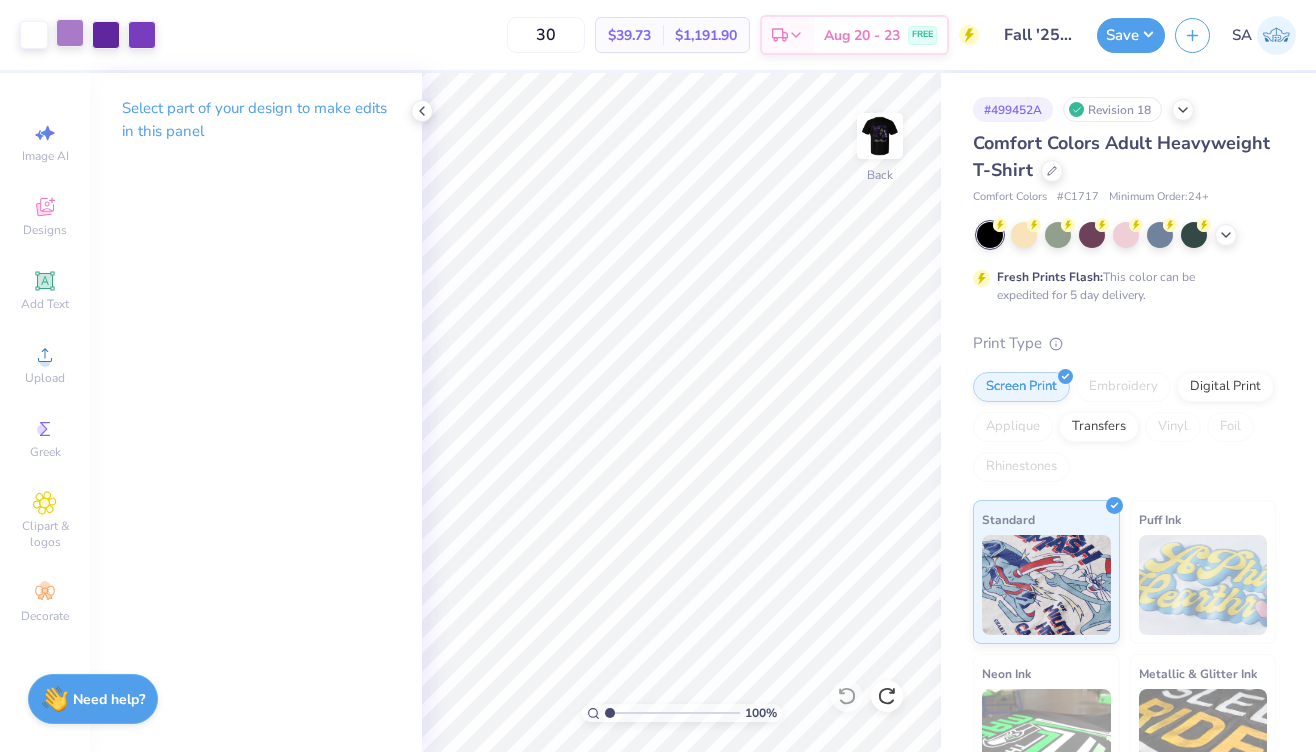 click at bounding box center [70, 33] 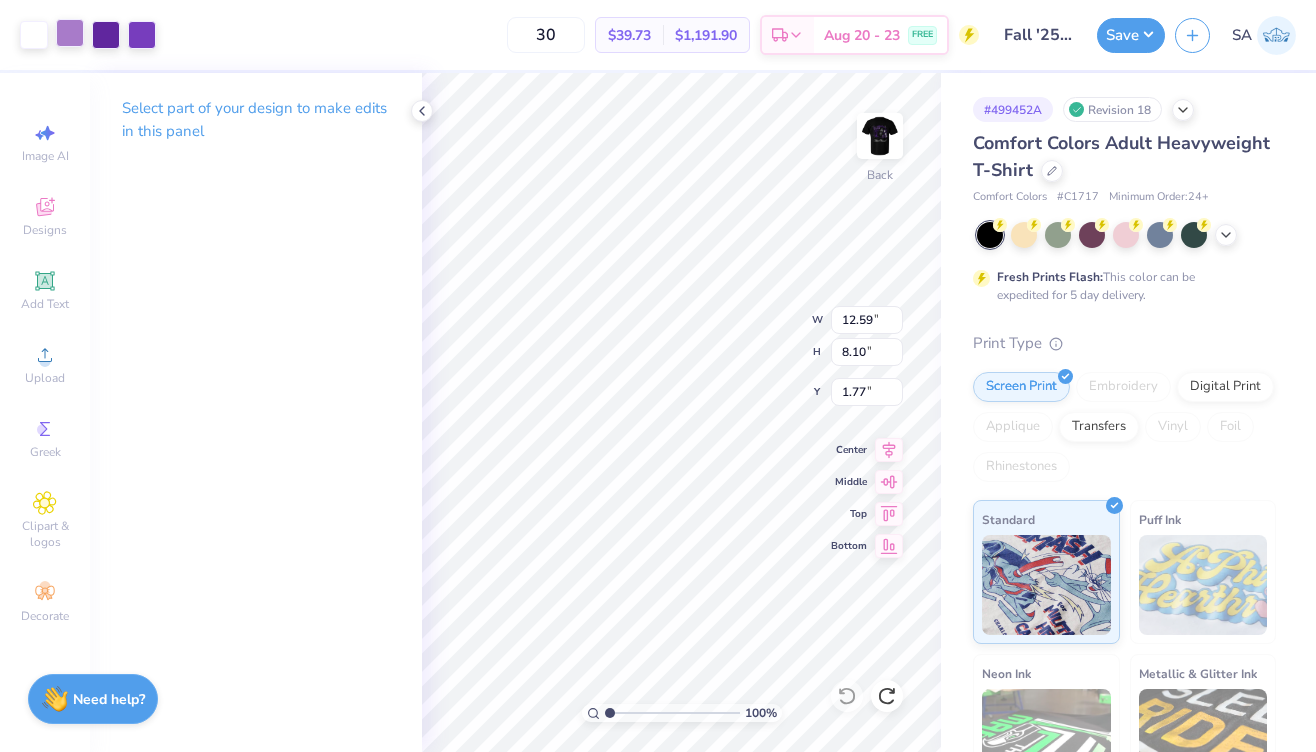 click at bounding box center (70, 33) 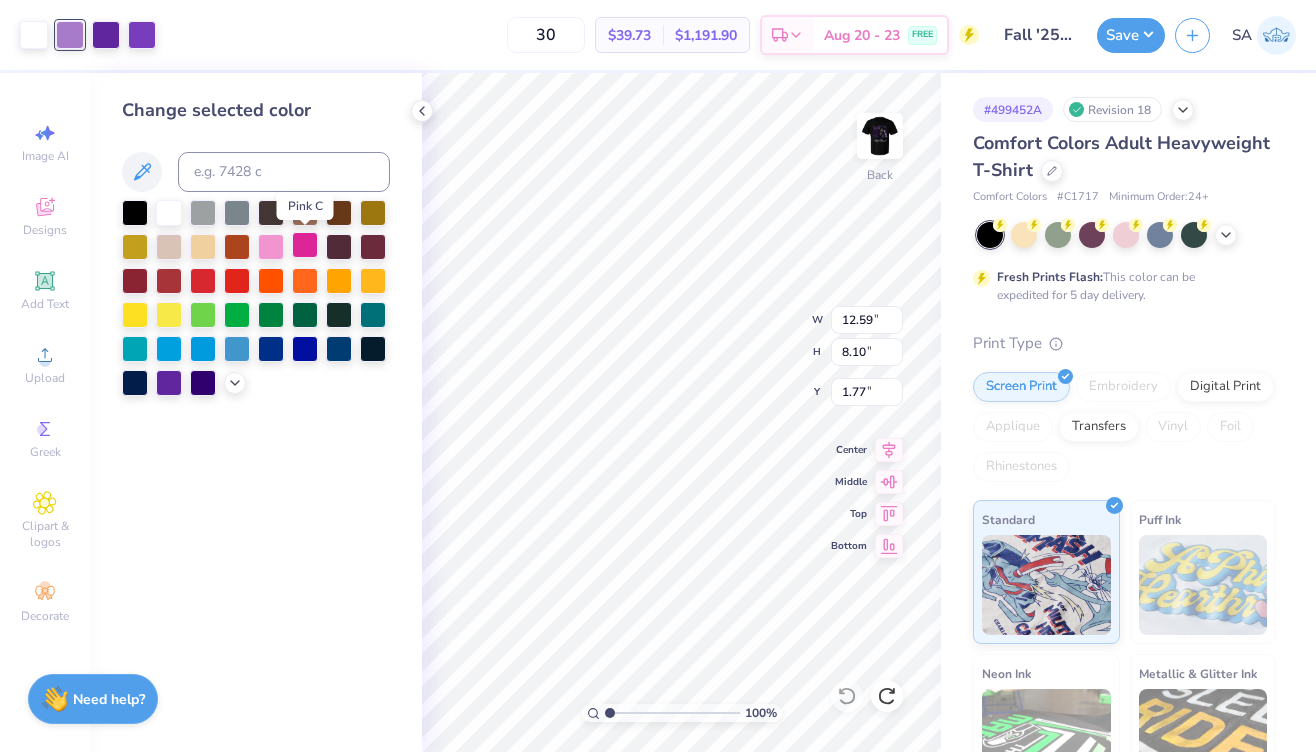 click at bounding box center [305, 245] 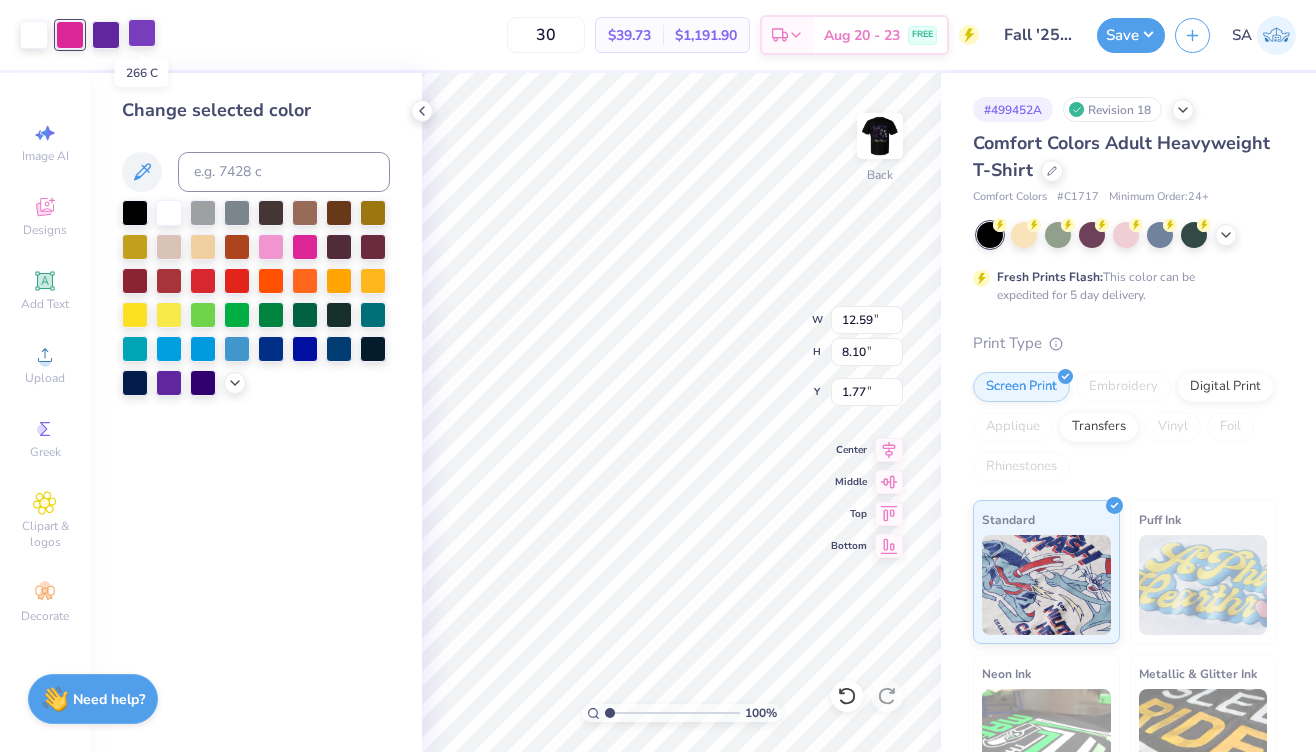 click at bounding box center [142, 33] 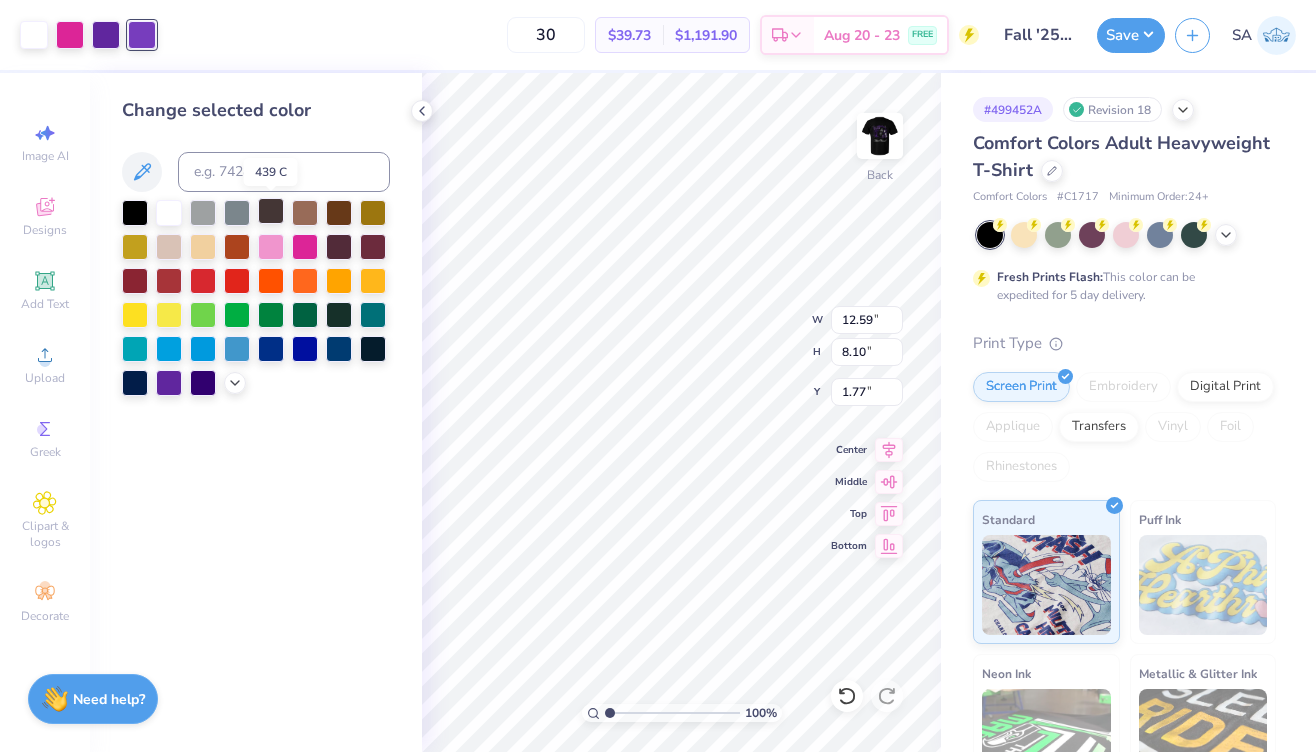click at bounding box center (271, 211) 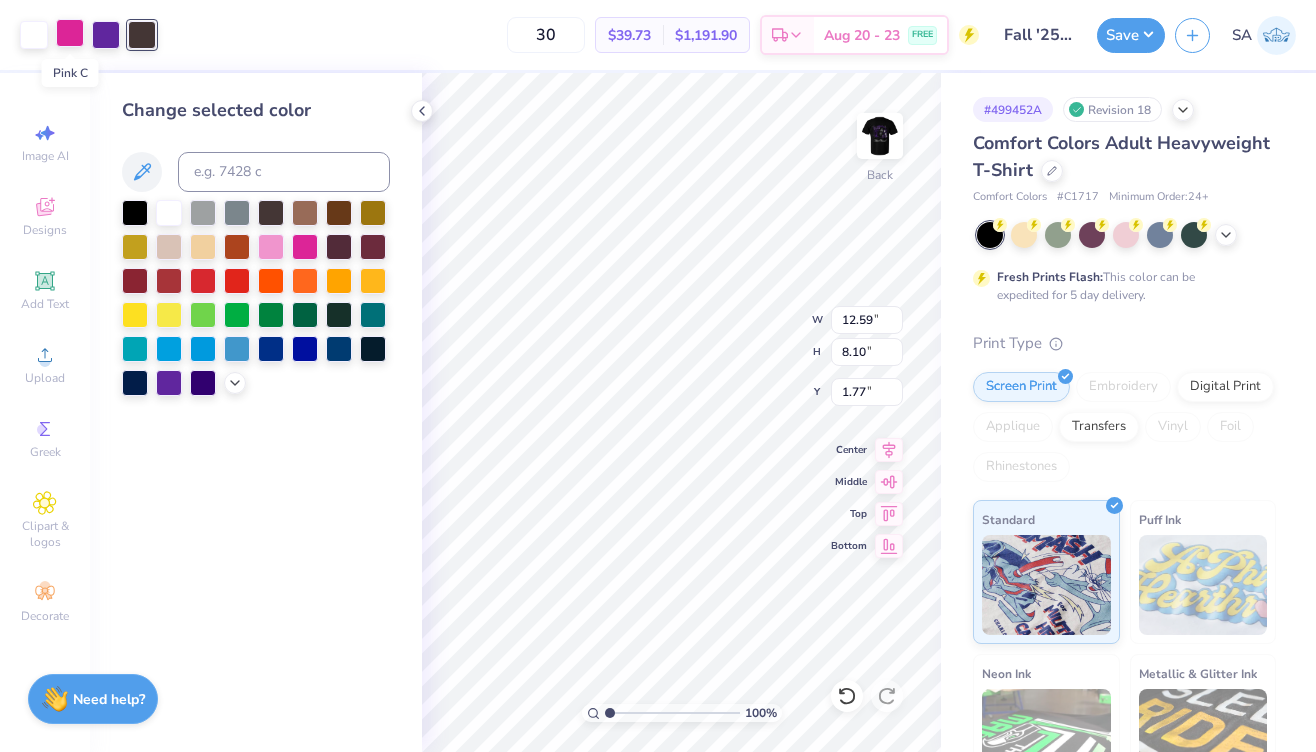 click at bounding box center [70, 33] 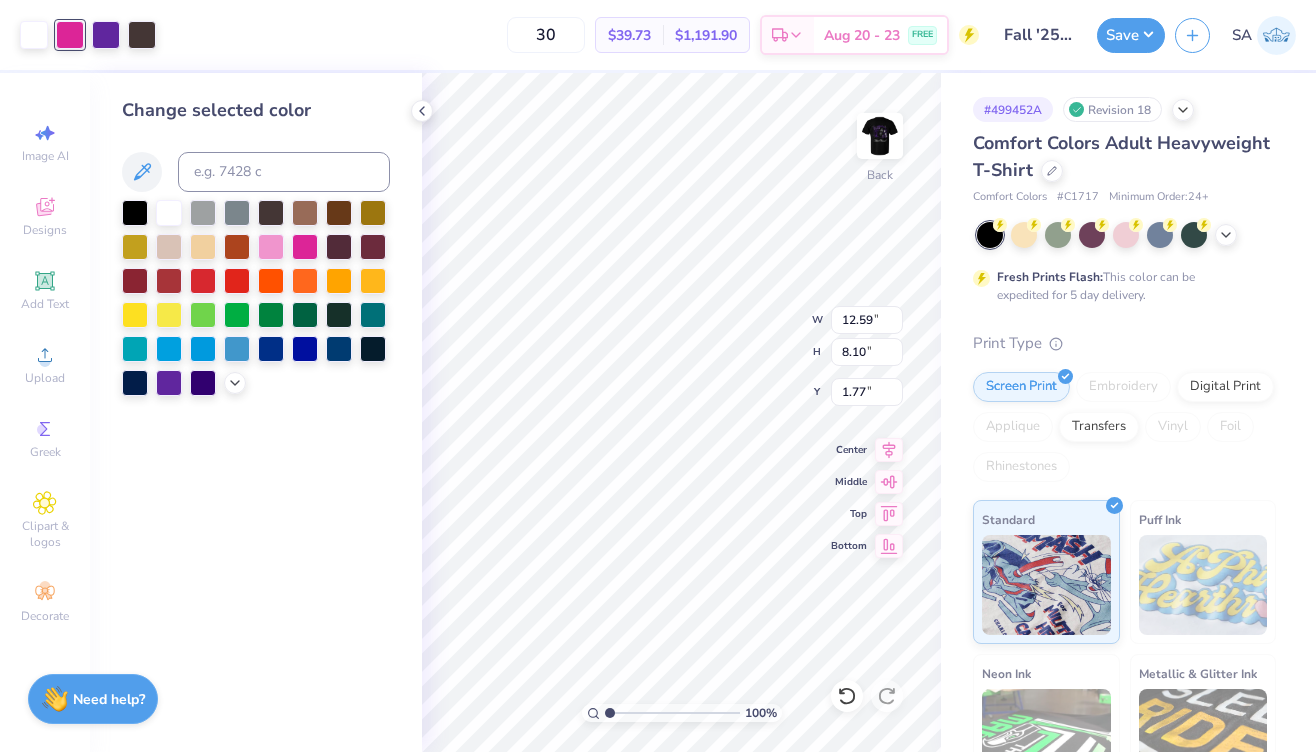 click at bounding box center (70, 35) 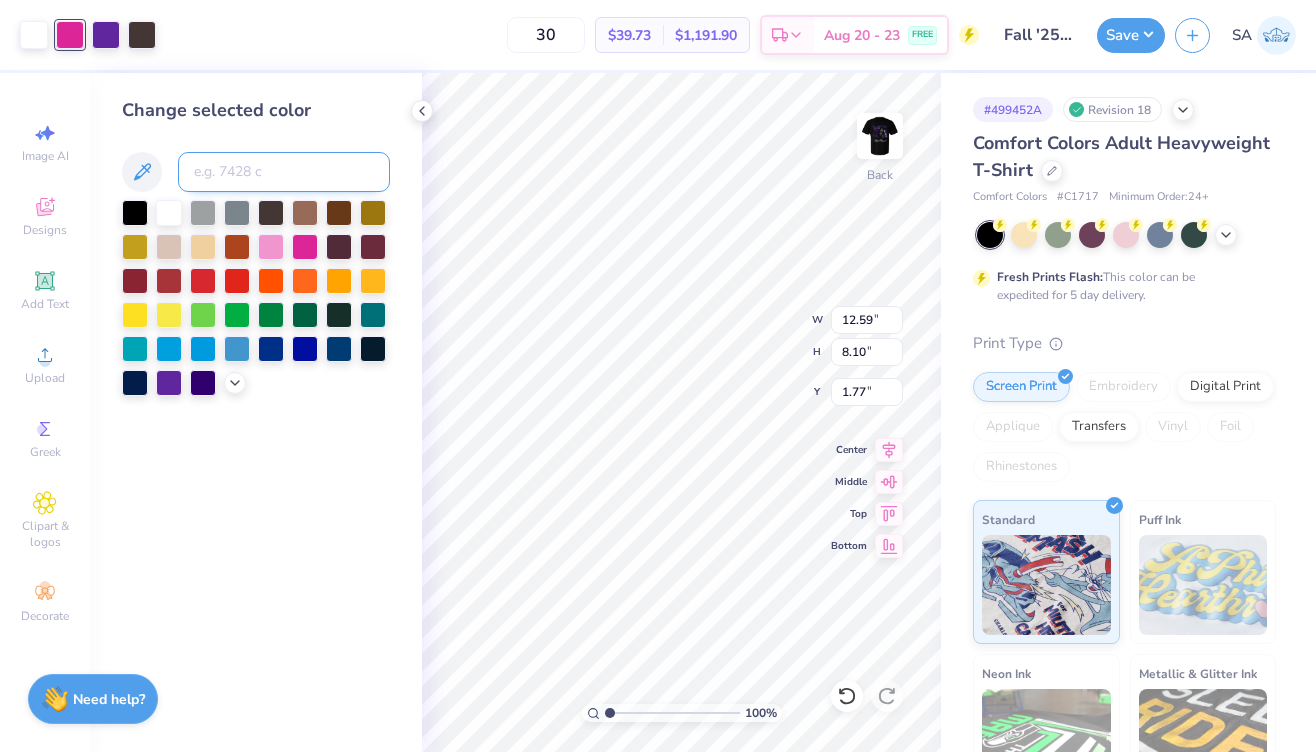 click at bounding box center (284, 172) 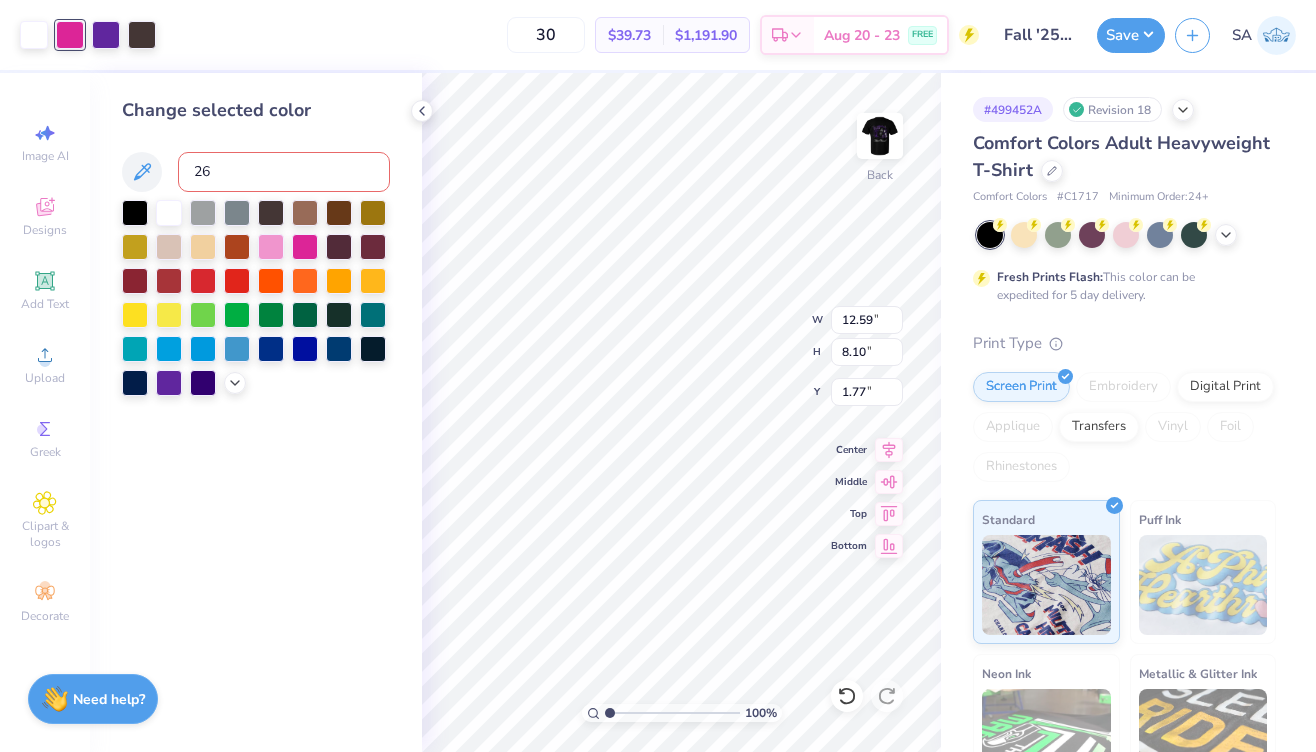type on "267" 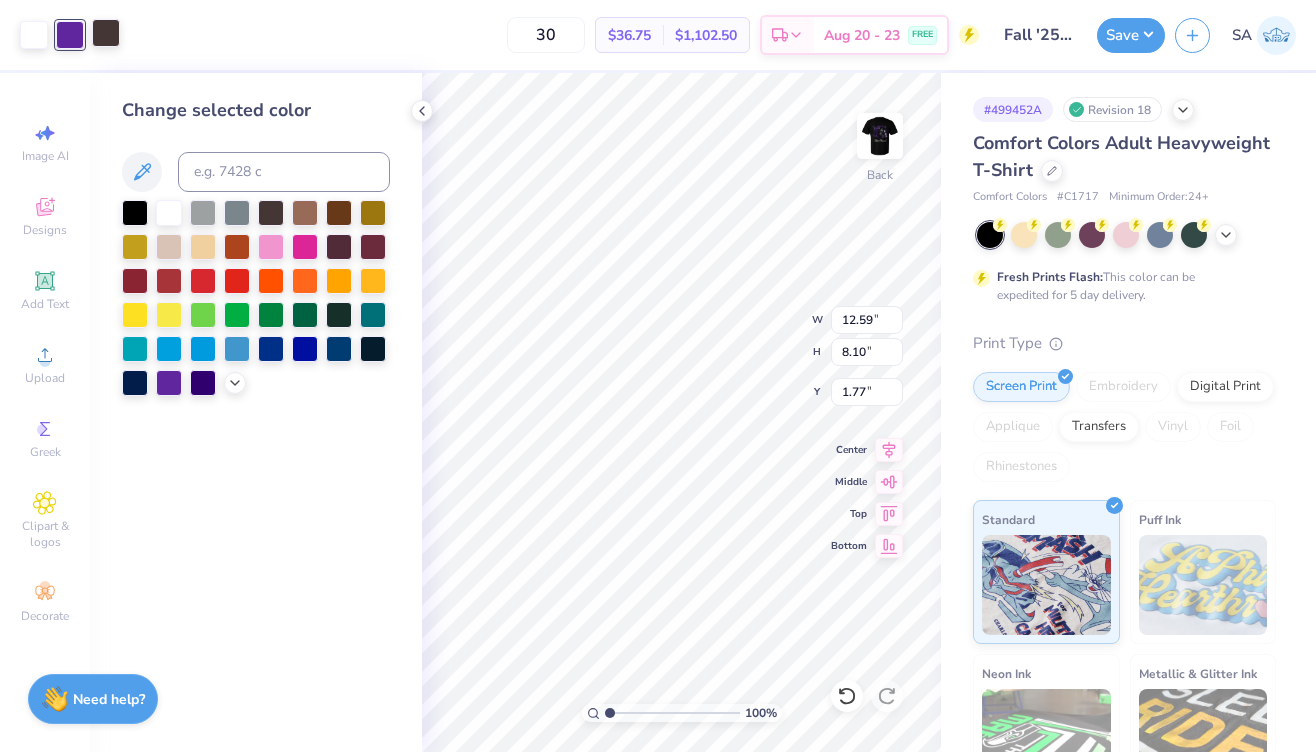 click at bounding box center (106, 33) 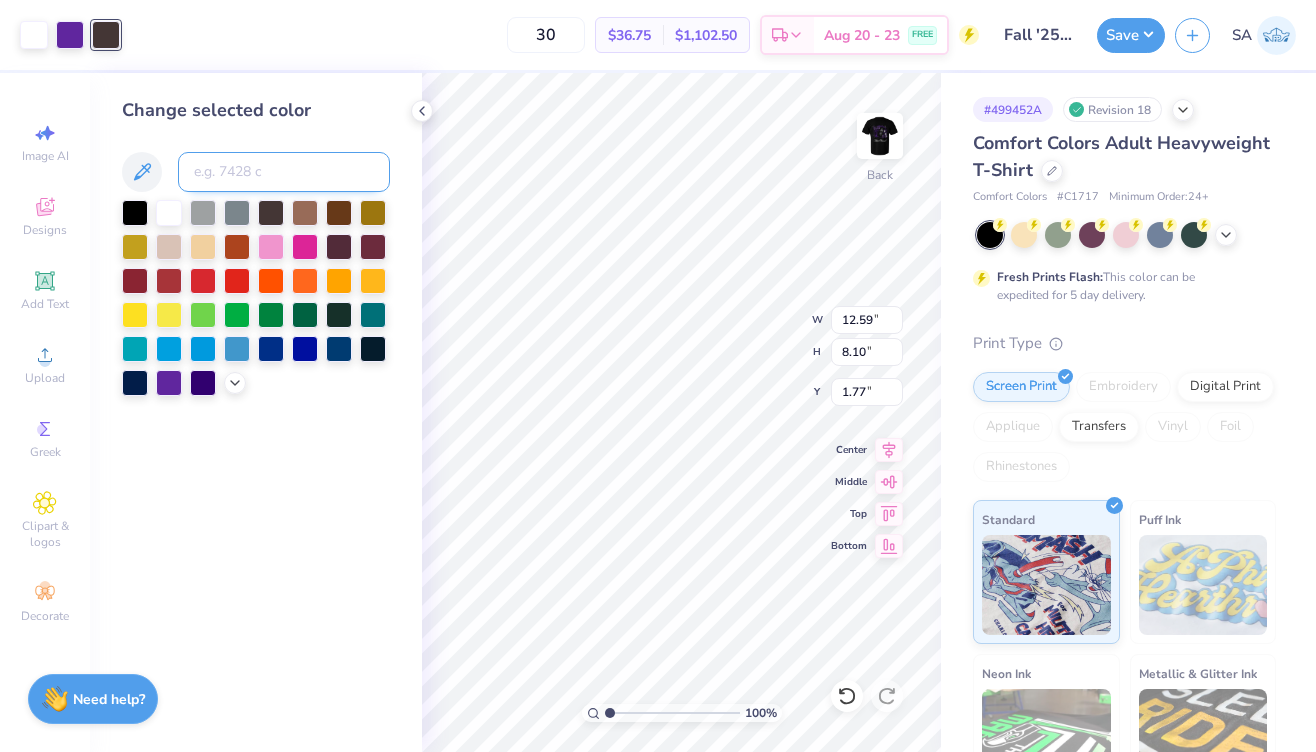 click at bounding box center [284, 172] 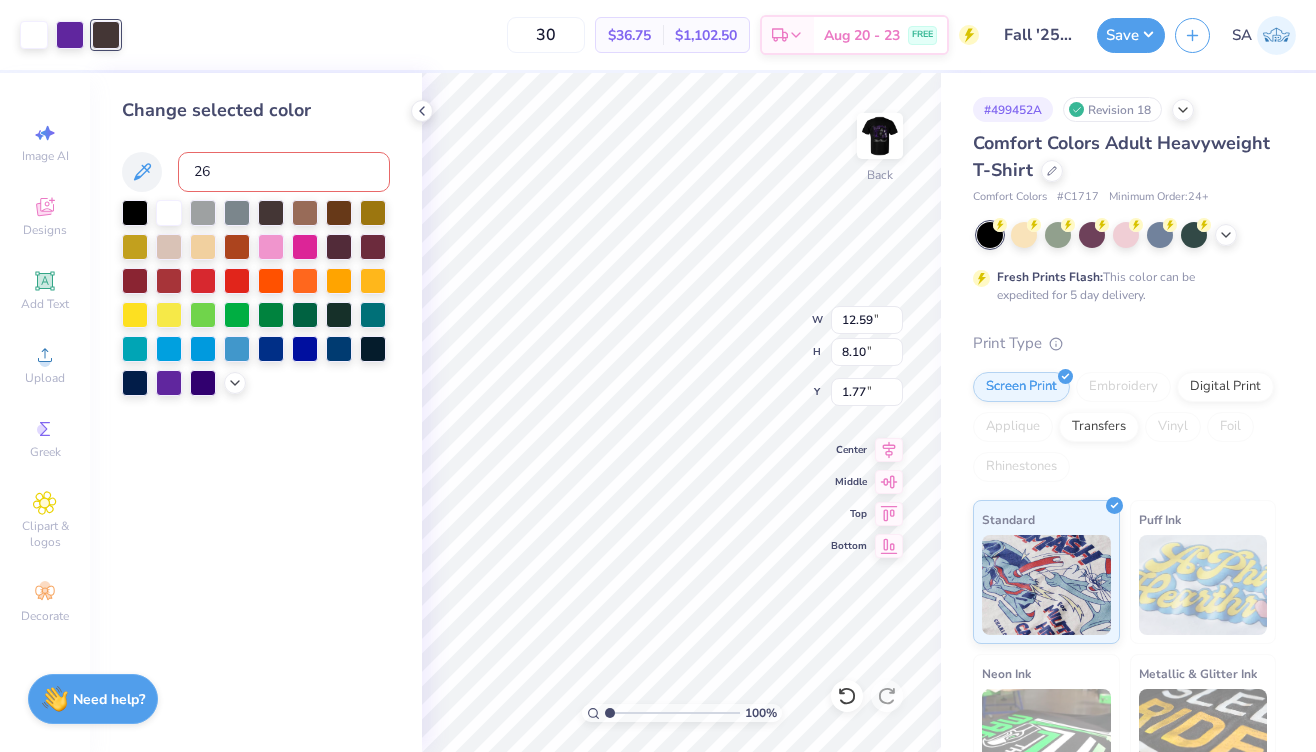 type on "267" 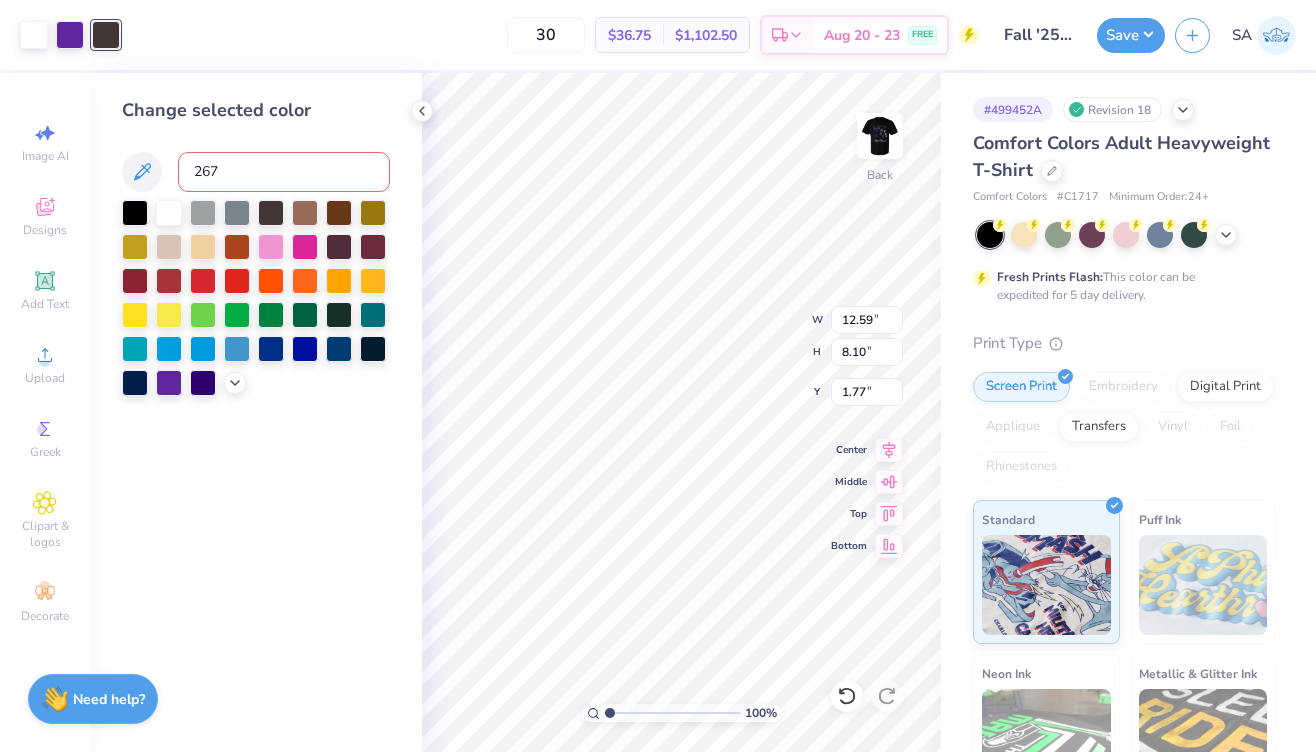 type 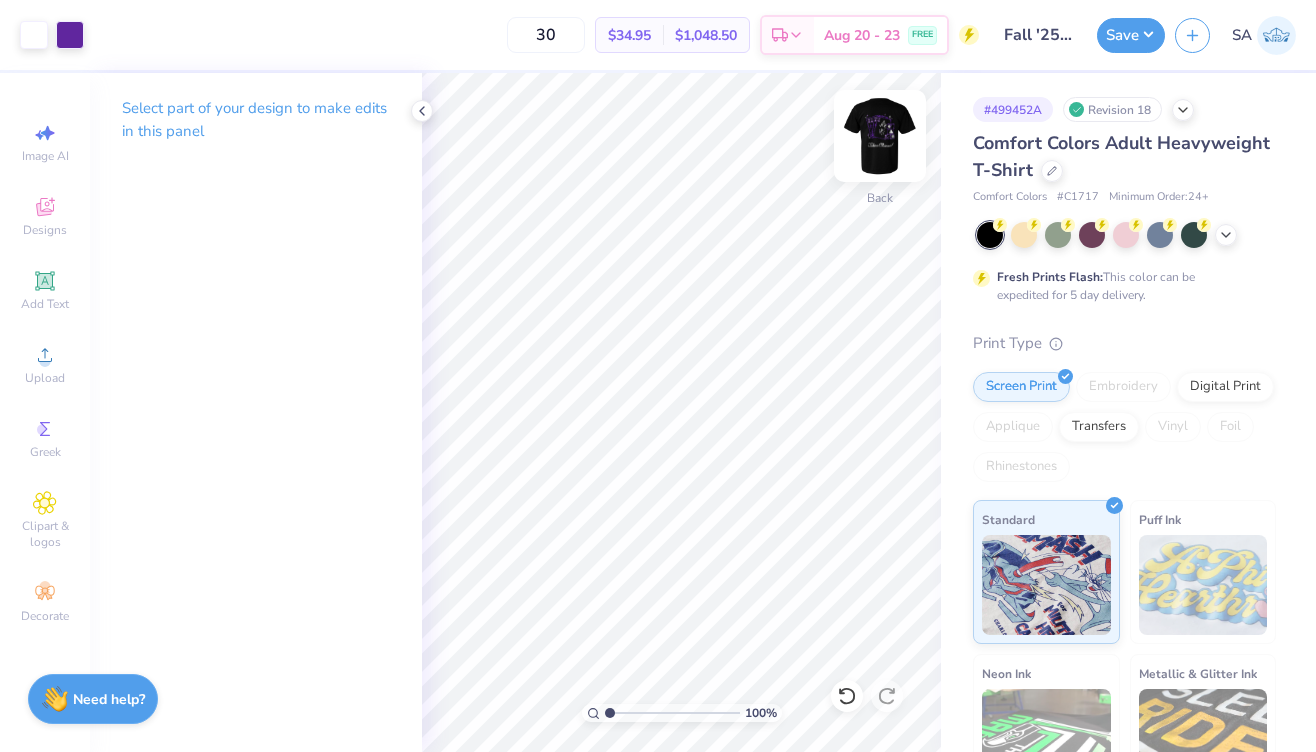 click at bounding box center [880, 136] 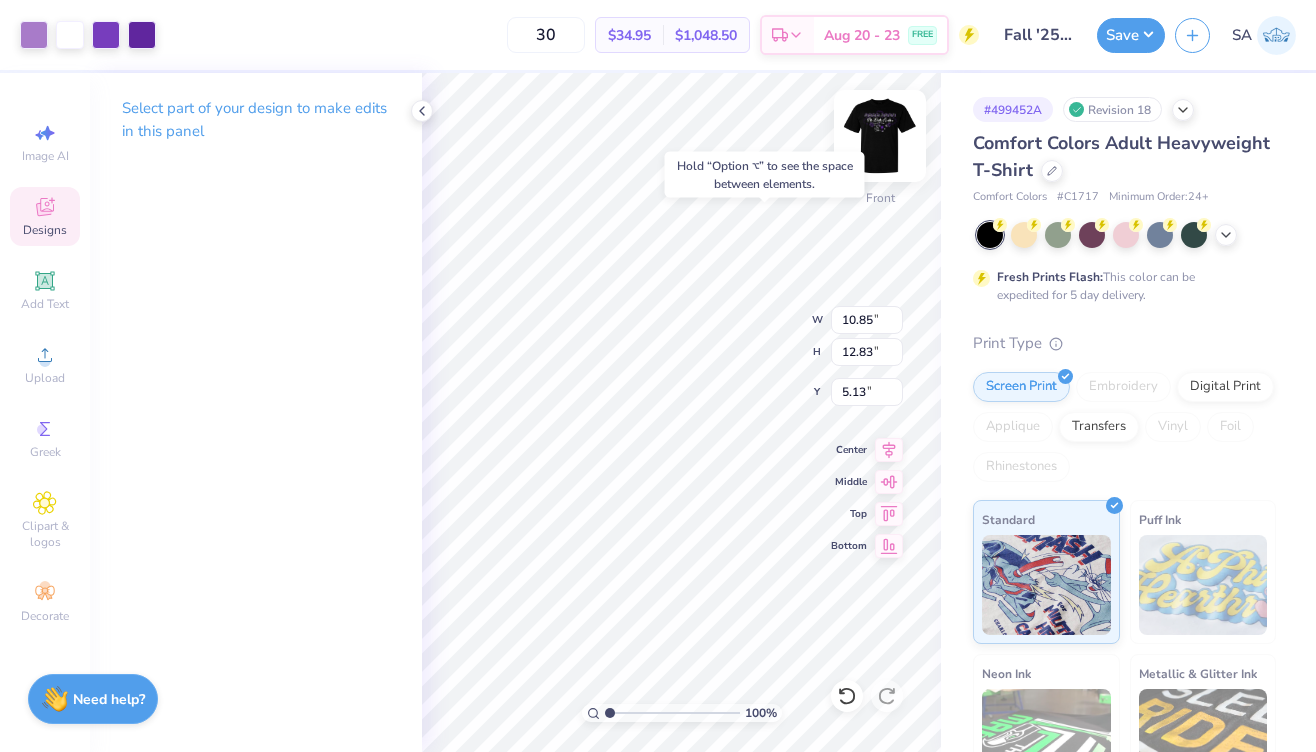 type on "5.13" 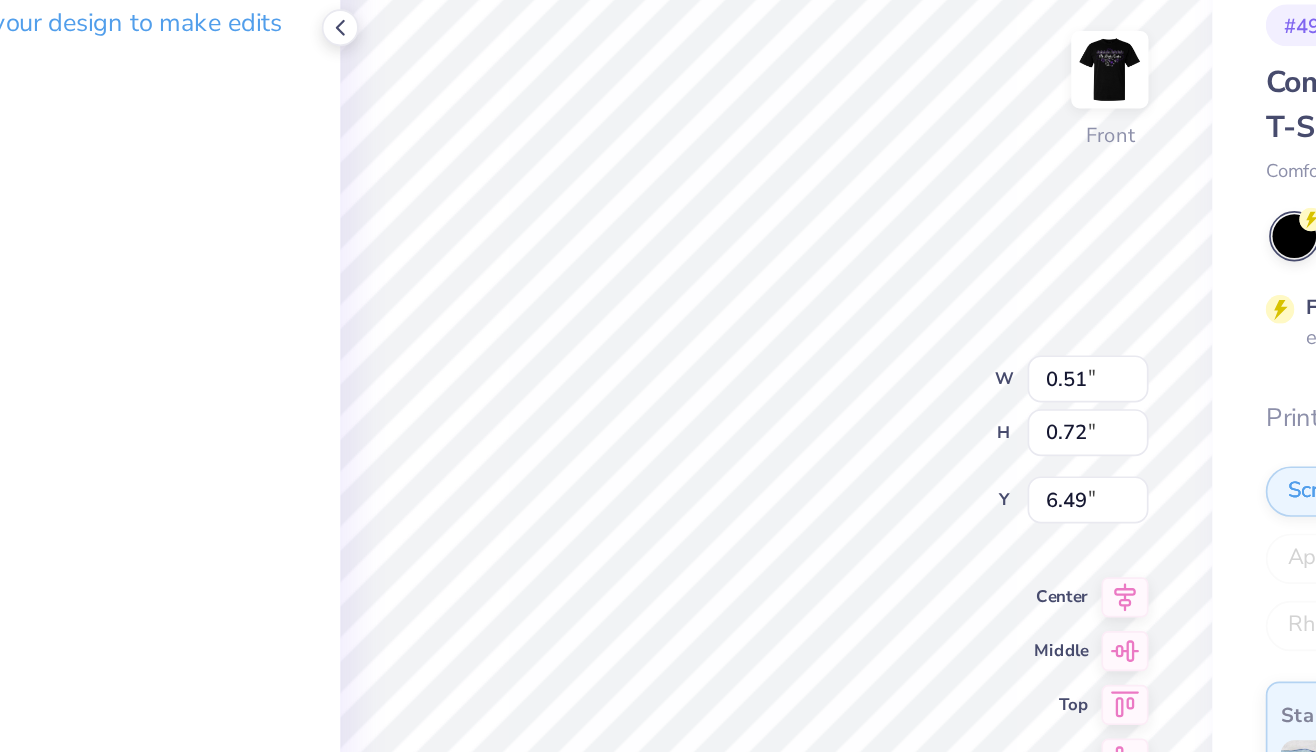 type on "6.46" 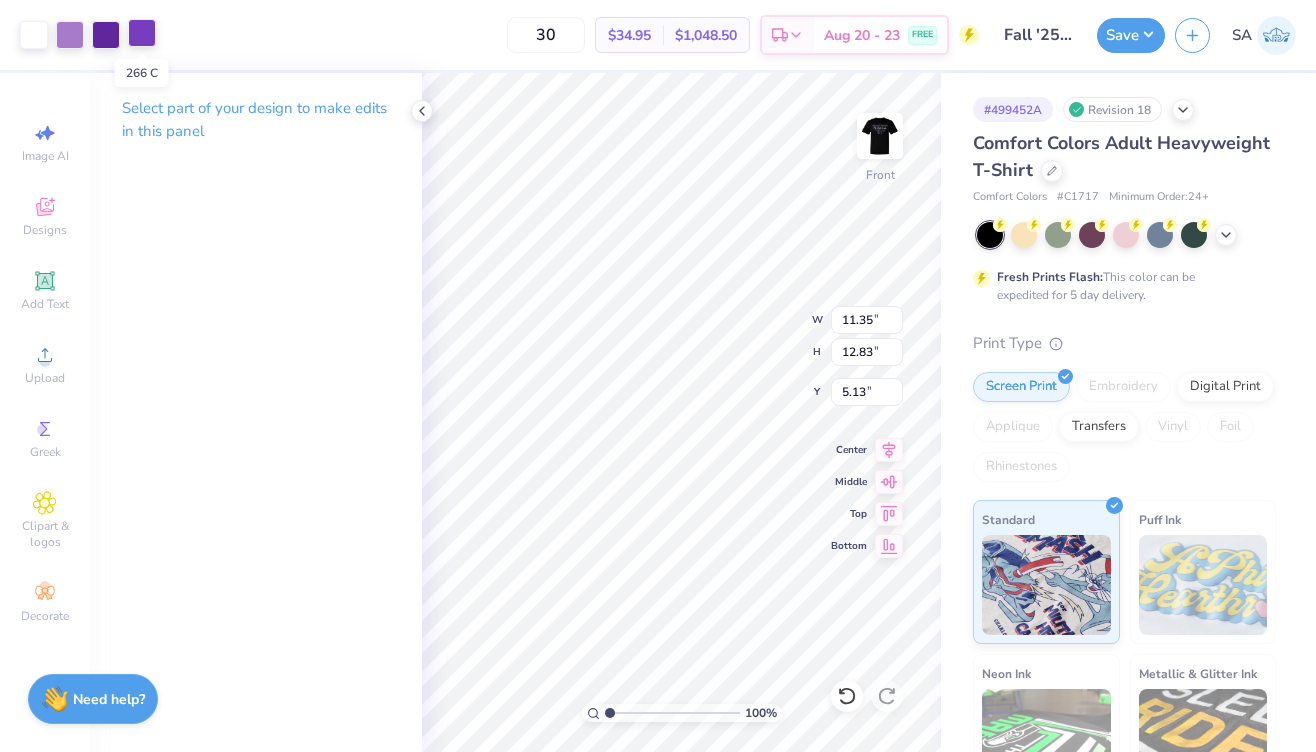click at bounding box center [142, 33] 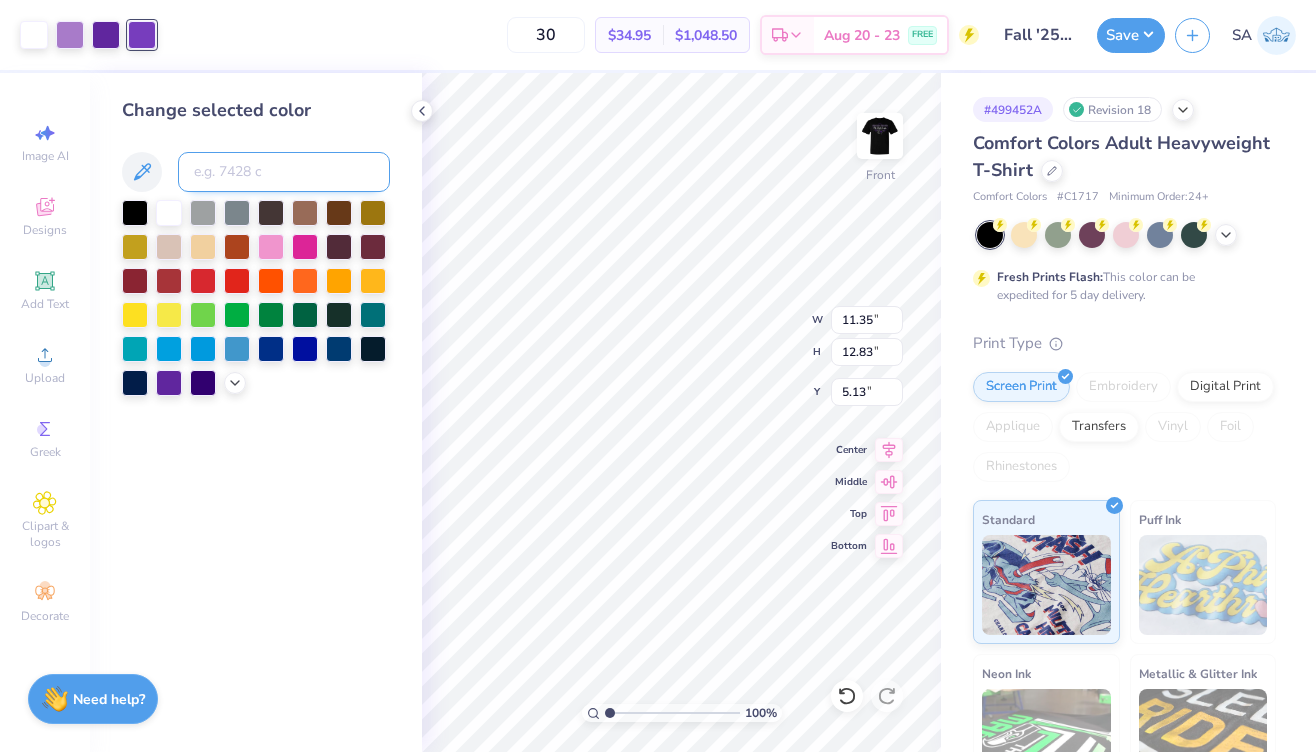 click at bounding box center (284, 172) 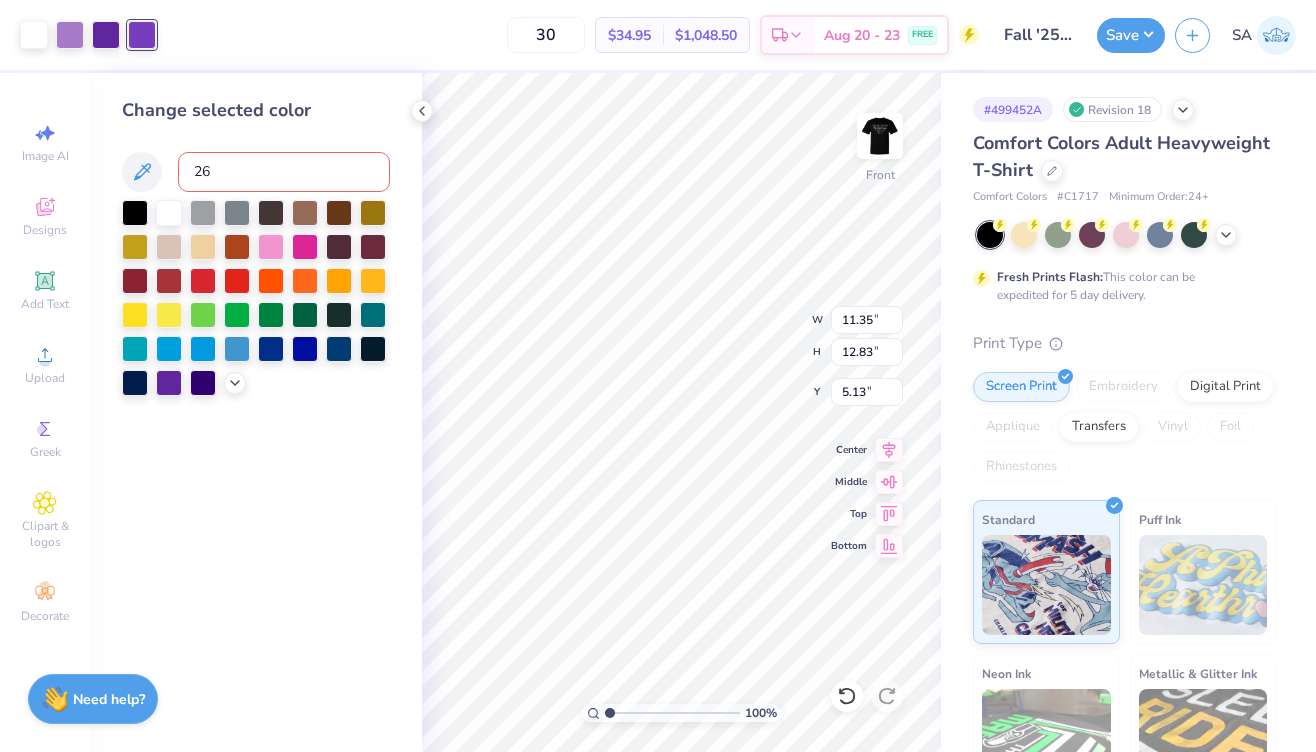type on "267" 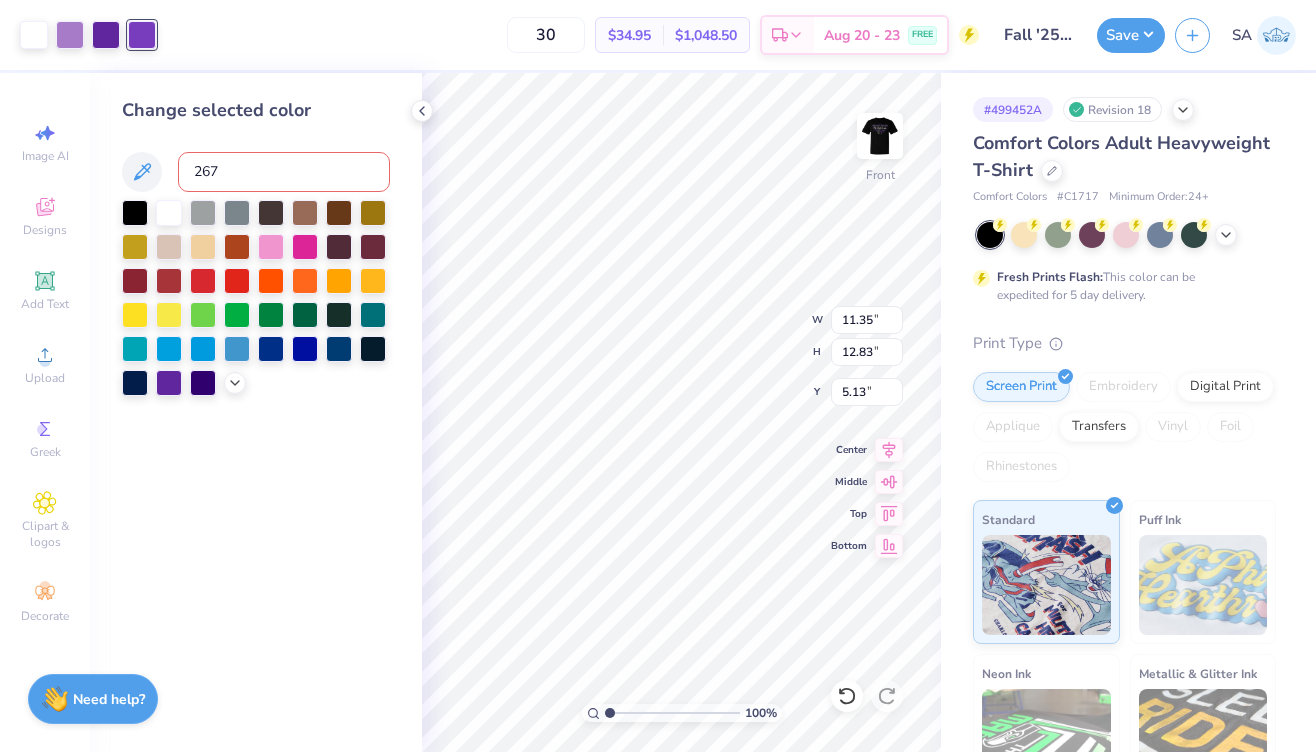 type 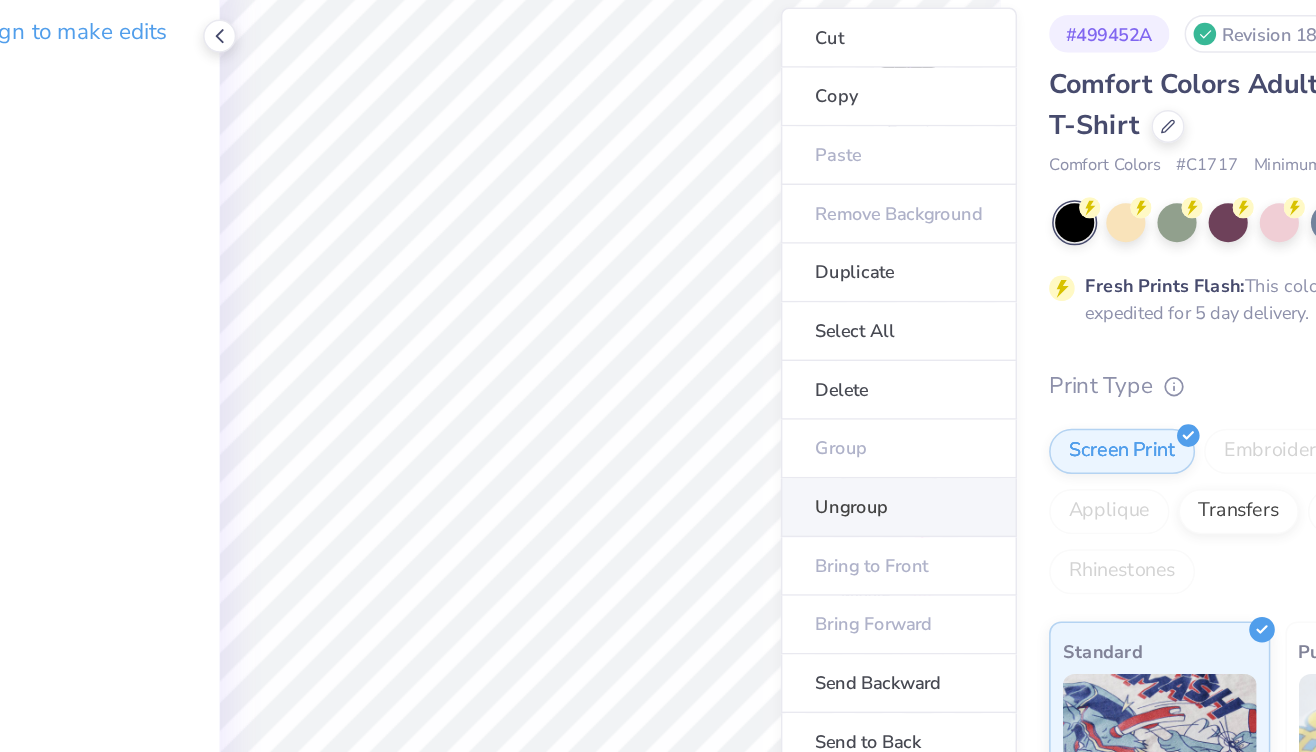 click on "Ungroup" at bounding box center (873, 424) 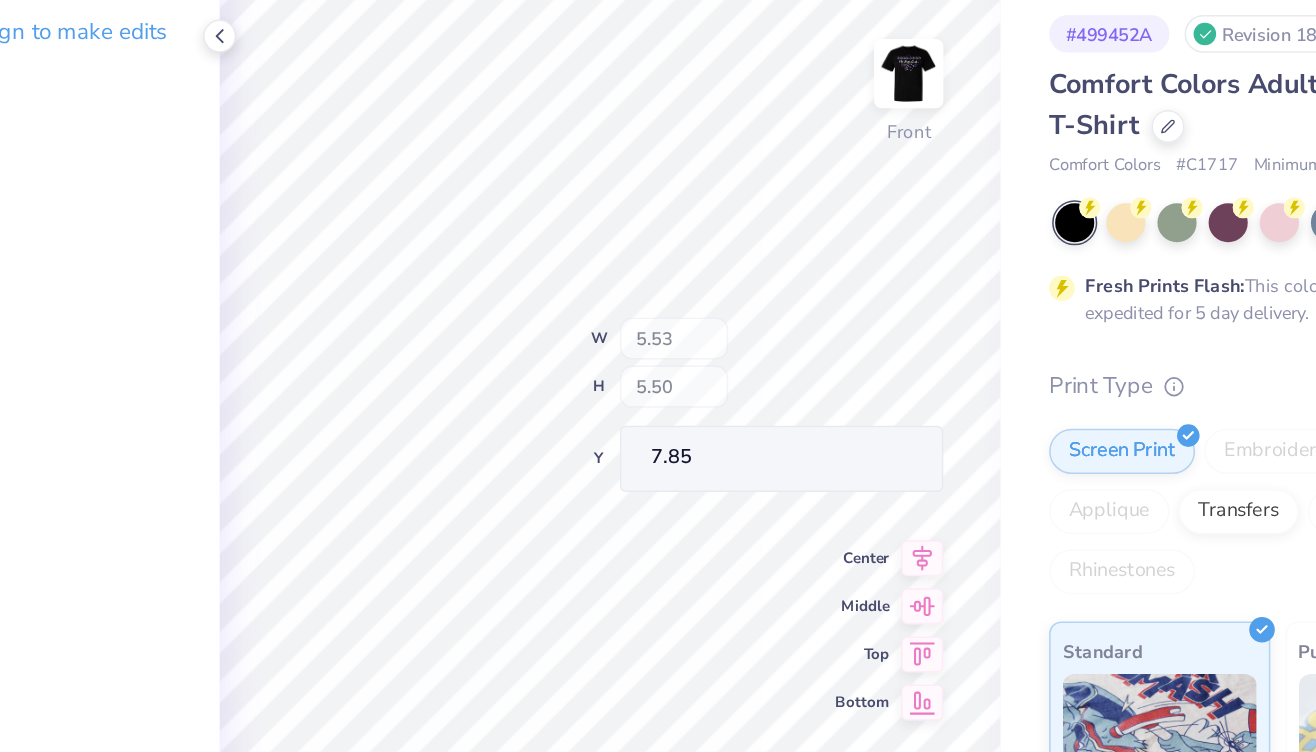 type on "7.85" 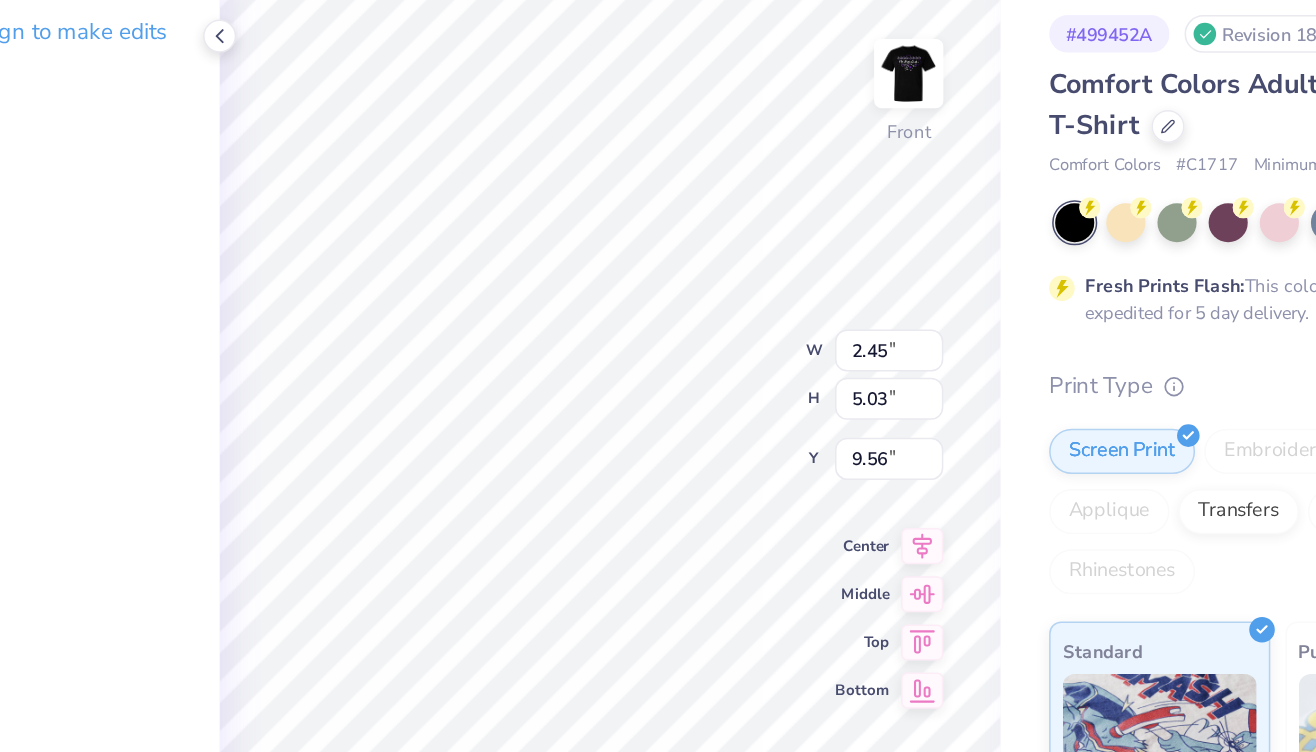 type on "9.75" 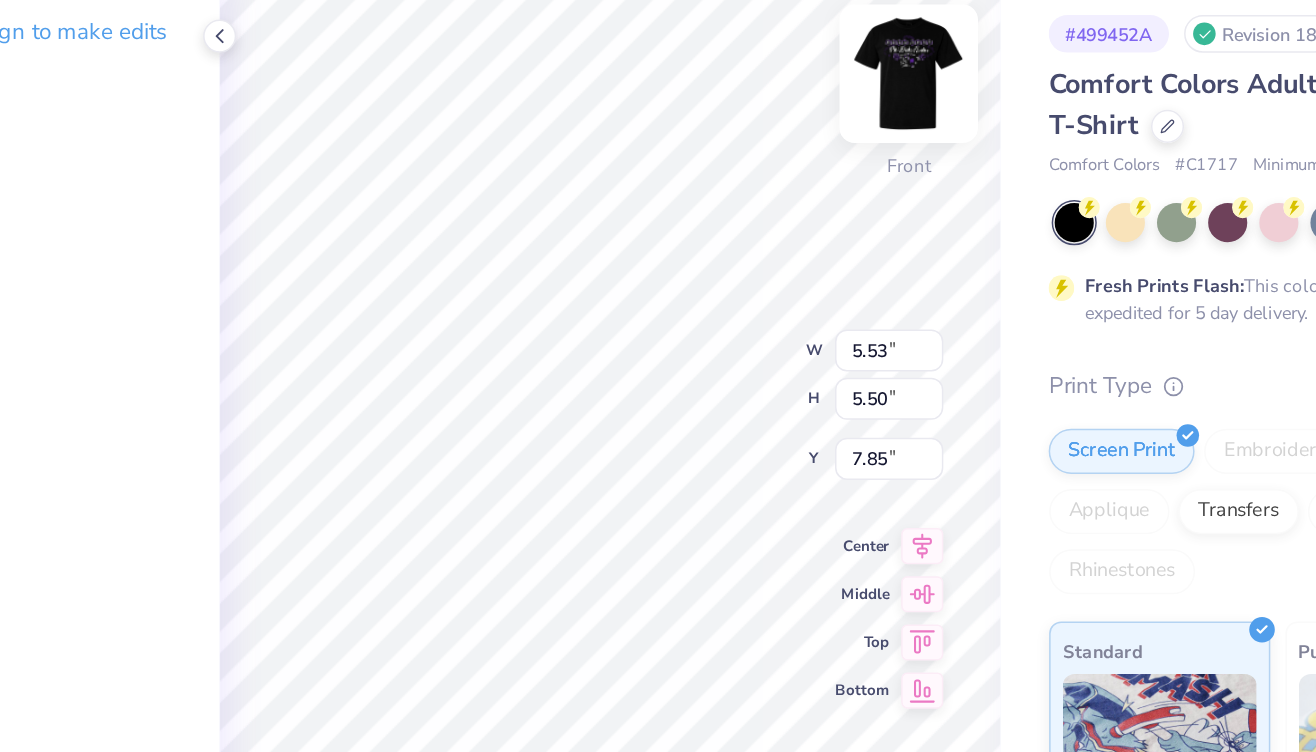 type on "9.71" 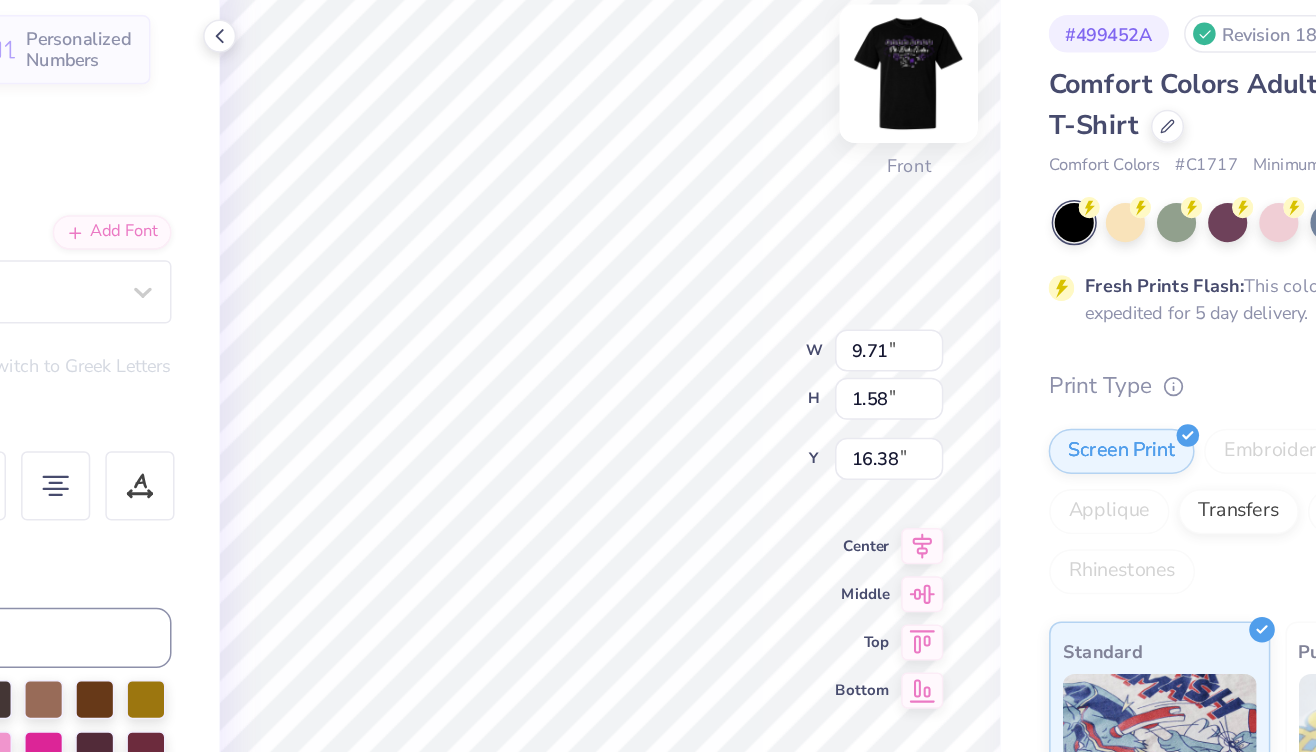 type on "2.45" 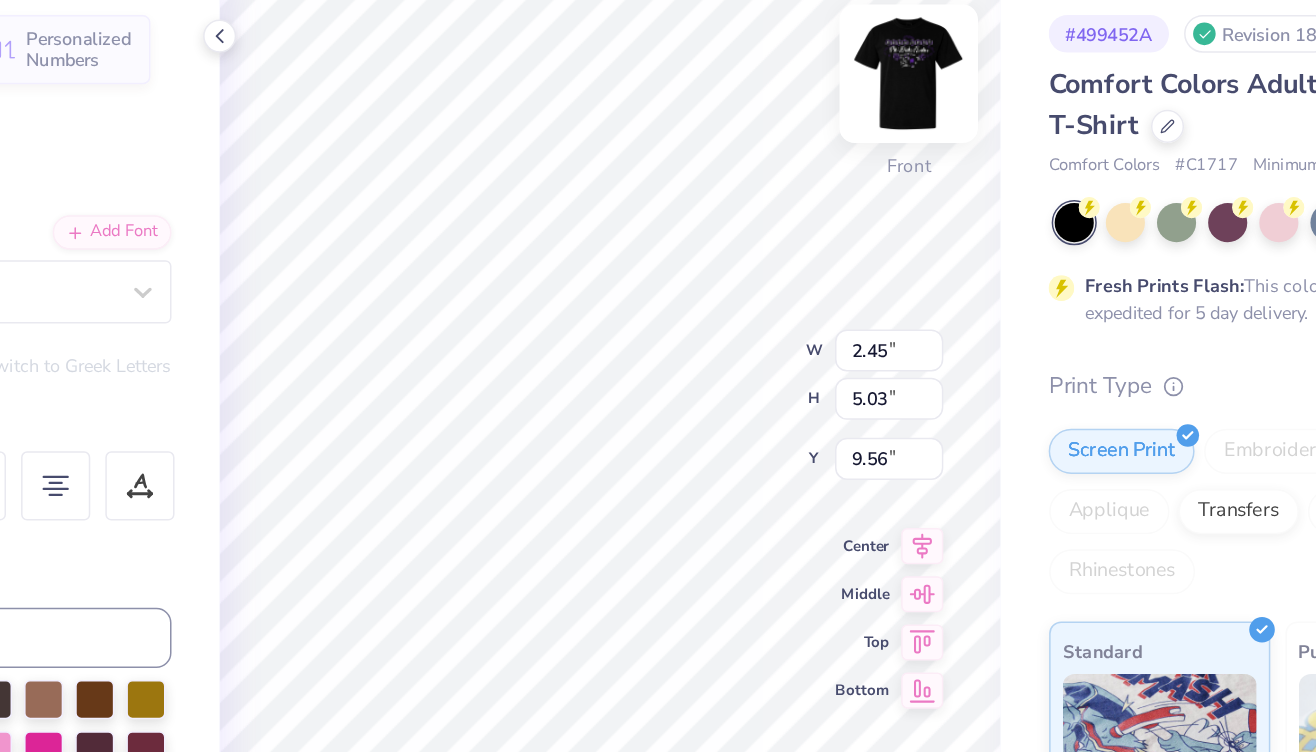 type on "9.49" 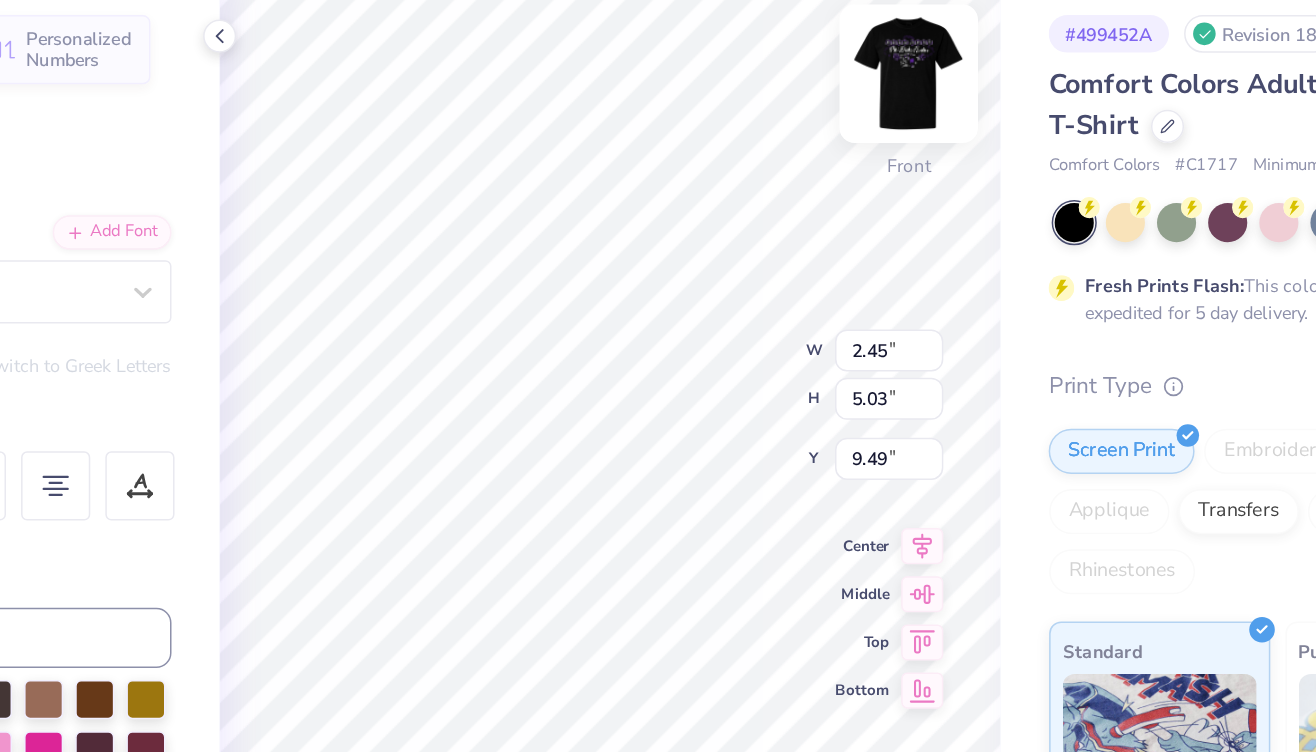 type on "5.53" 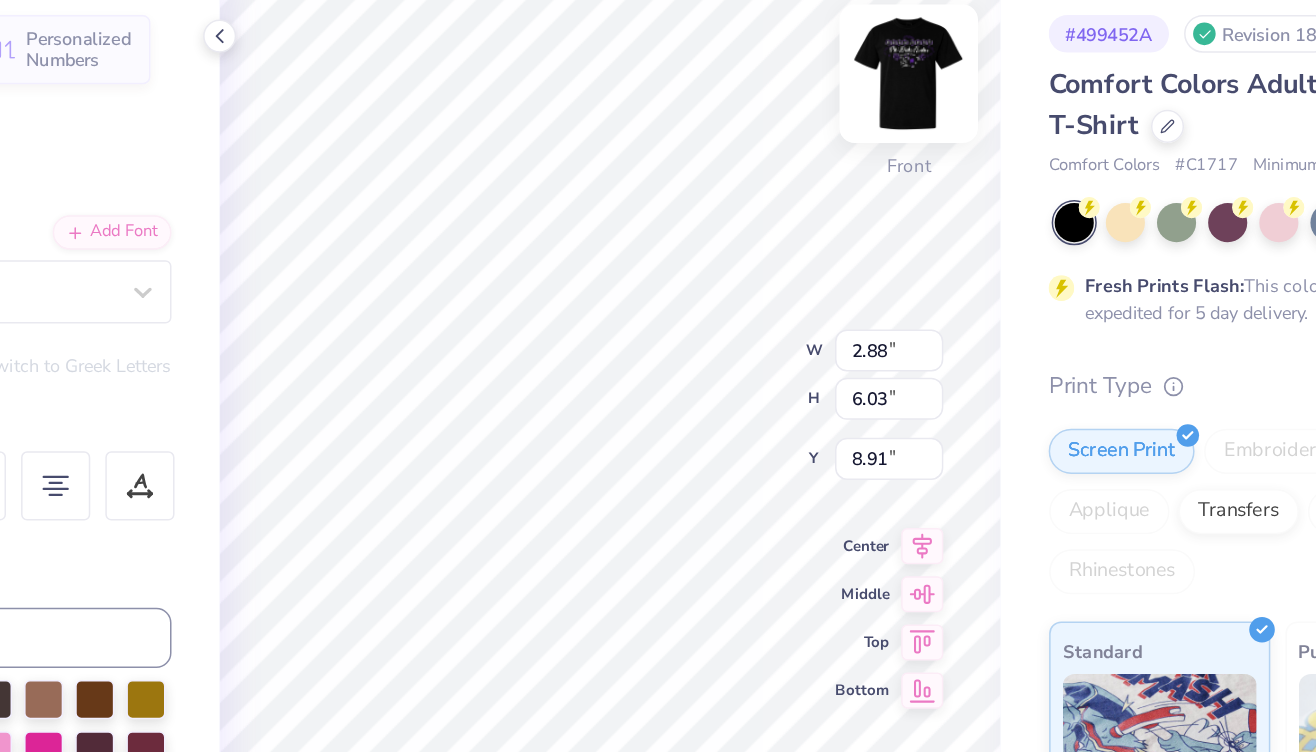 type on "5.53" 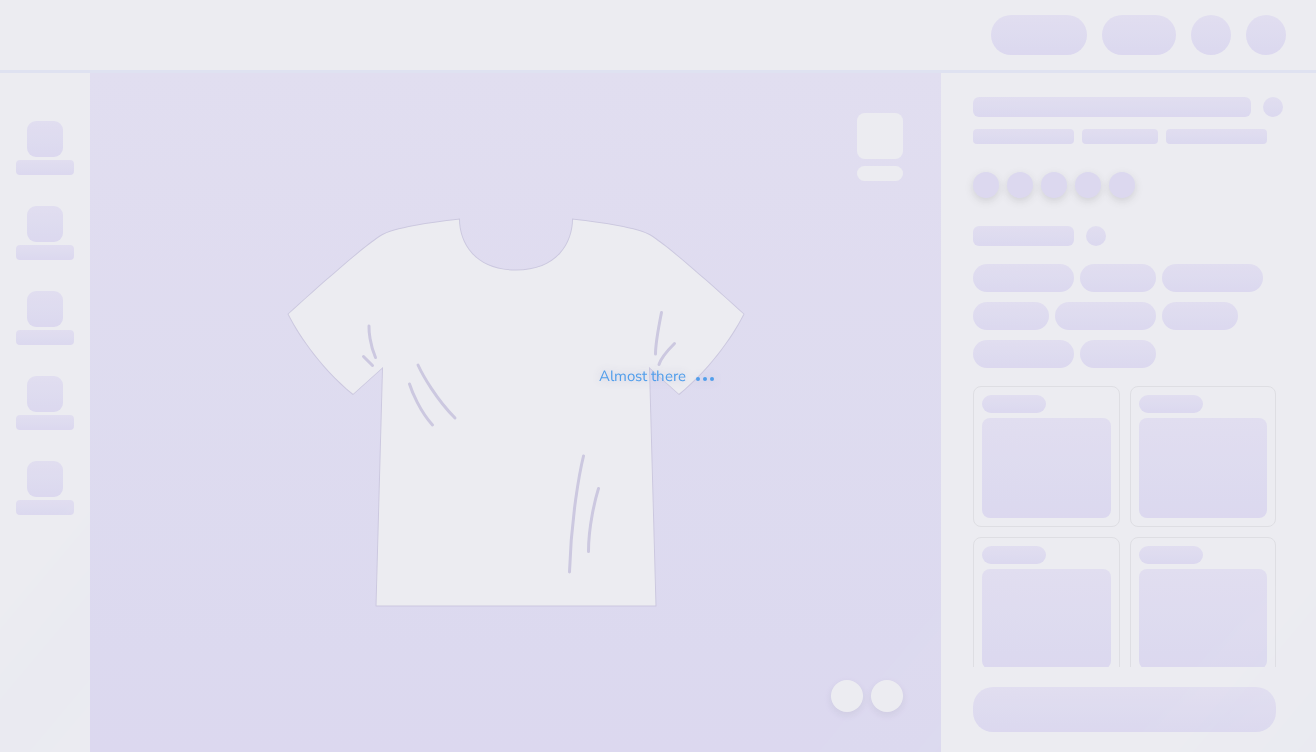 scroll, scrollTop: 0, scrollLeft: 0, axis: both 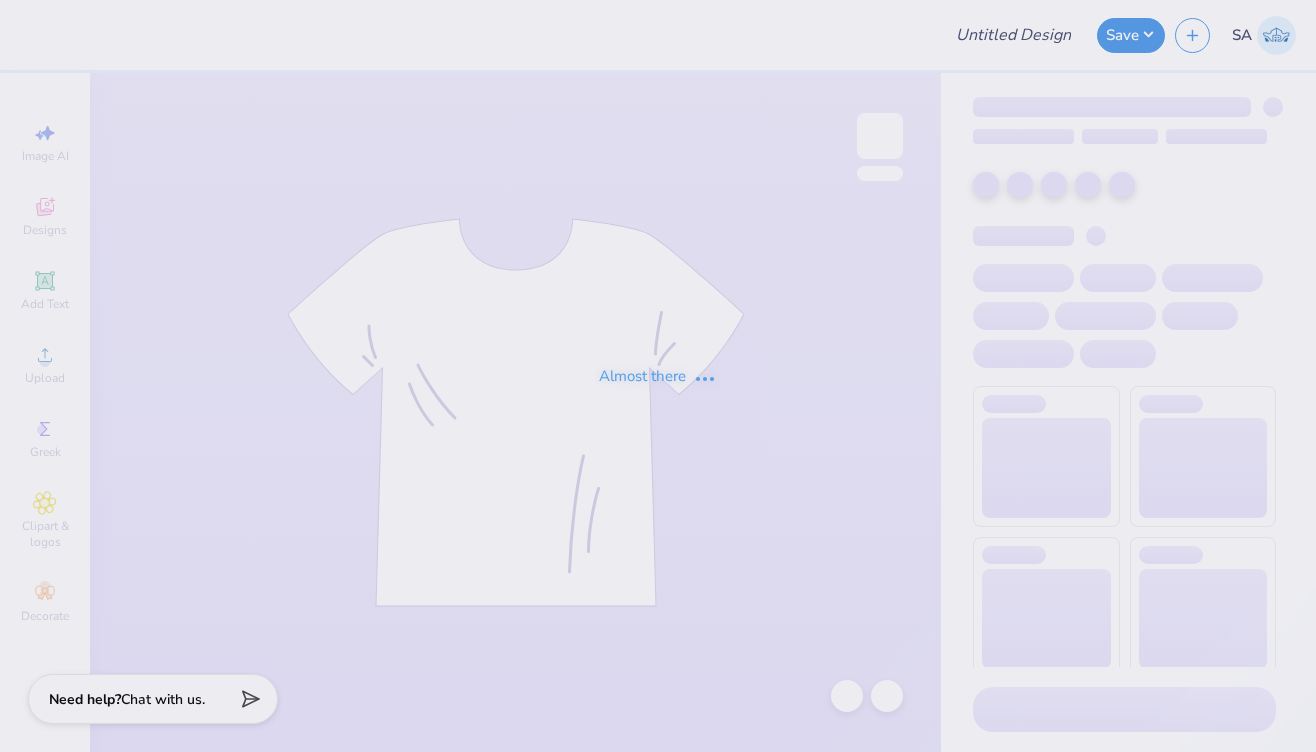 type on "Fall '25 Ideas" 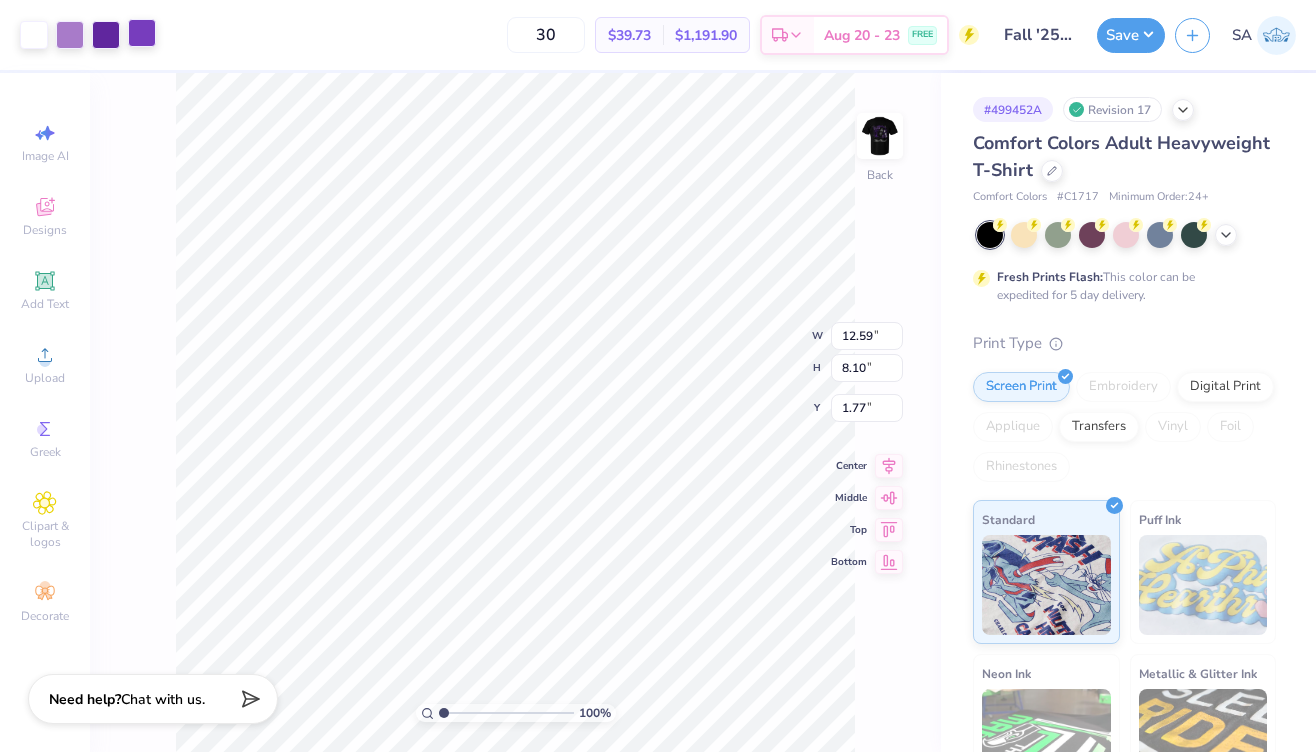 click at bounding box center [142, 33] 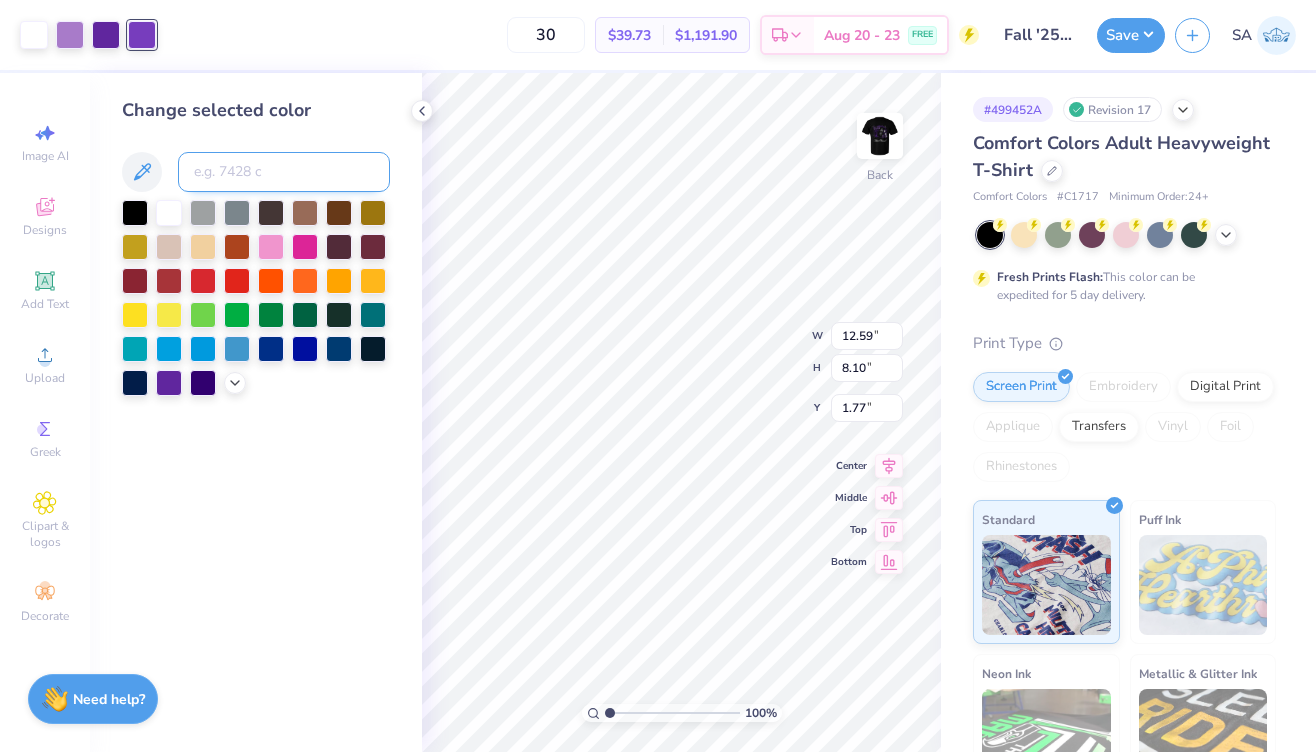 click at bounding box center [284, 172] 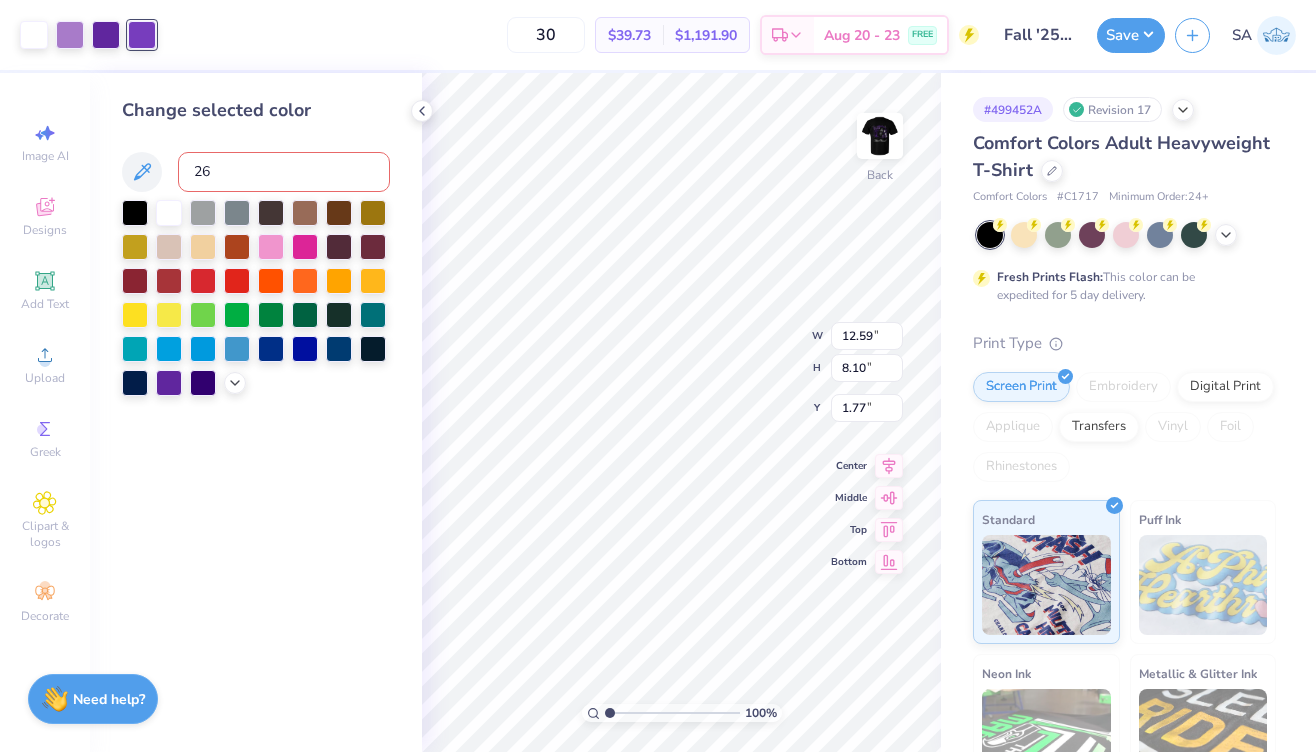 type on "267" 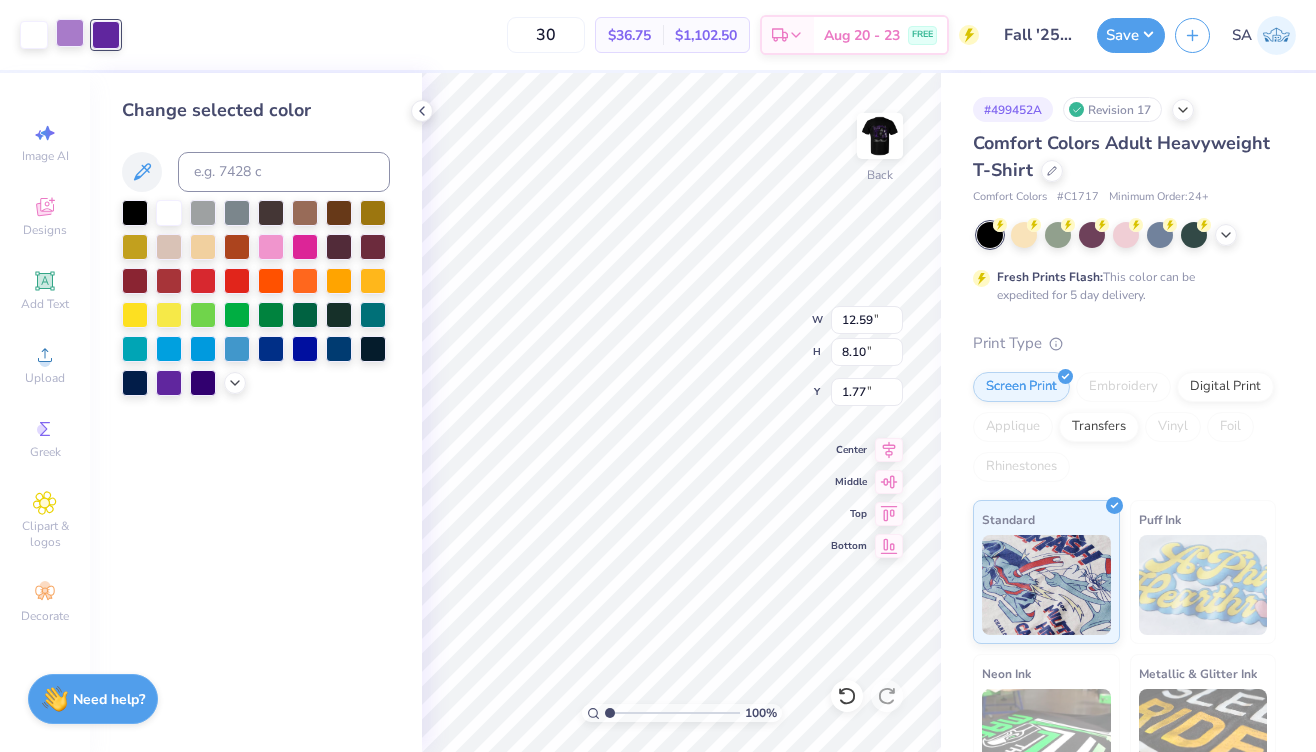 click at bounding box center [70, 33] 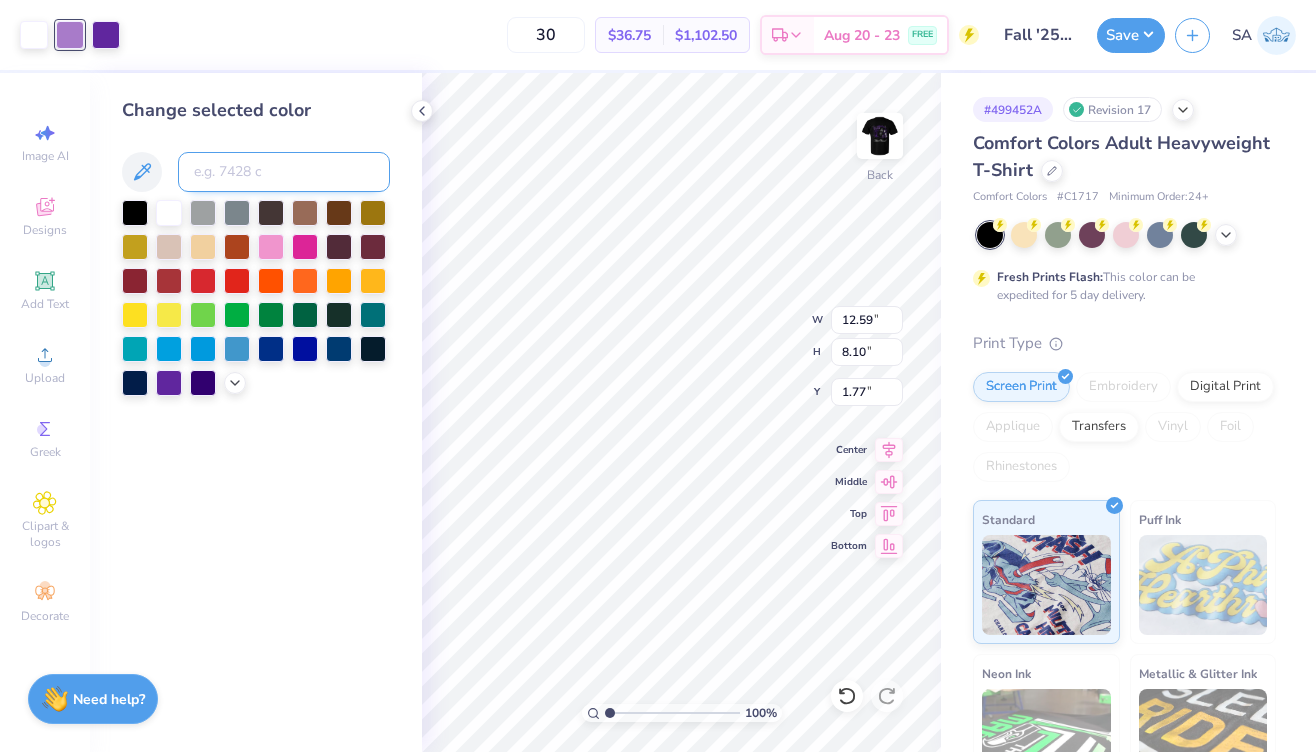 click at bounding box center [284, 172] 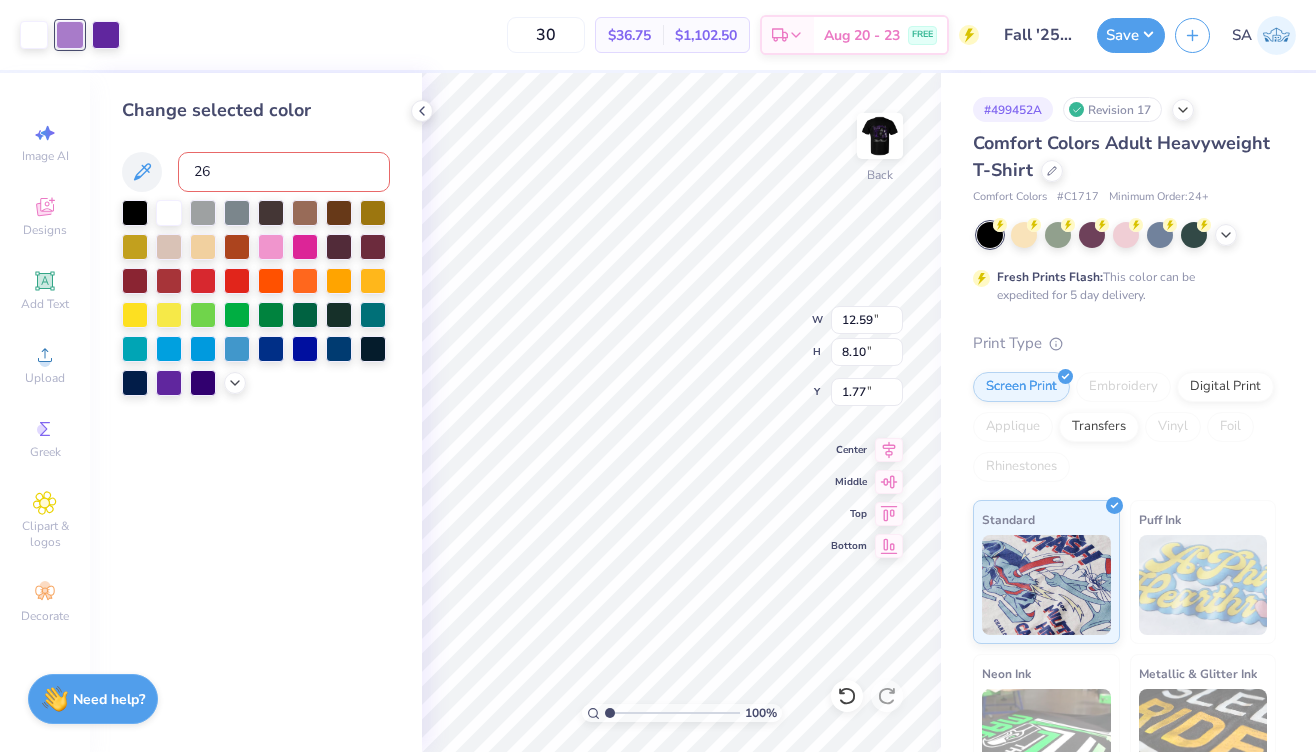 type on "267" 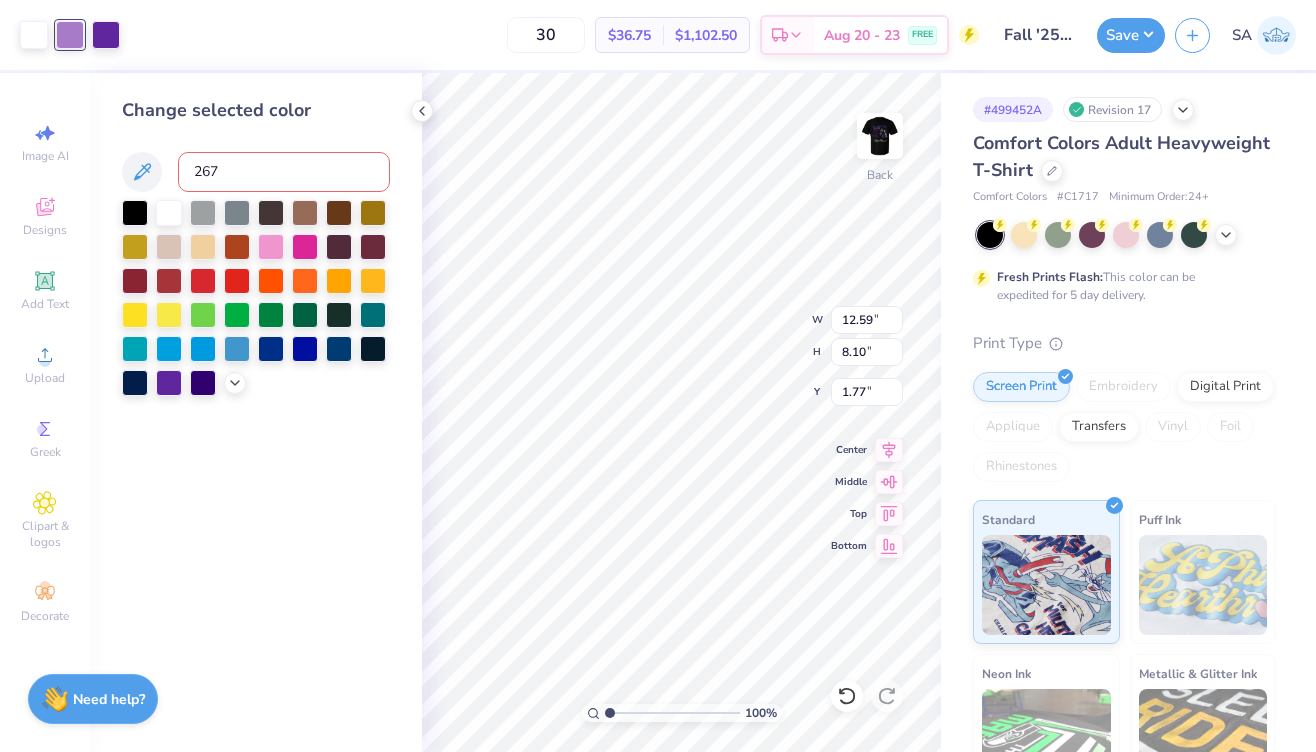 type 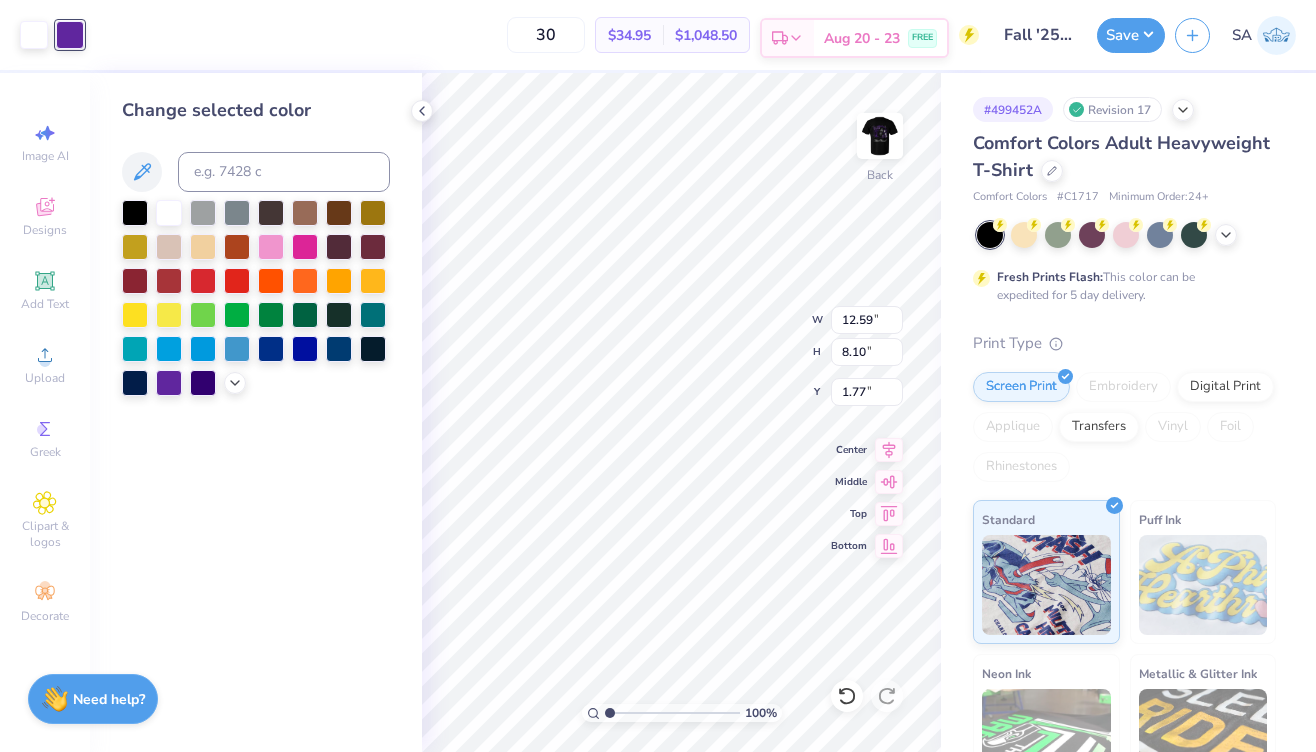 click 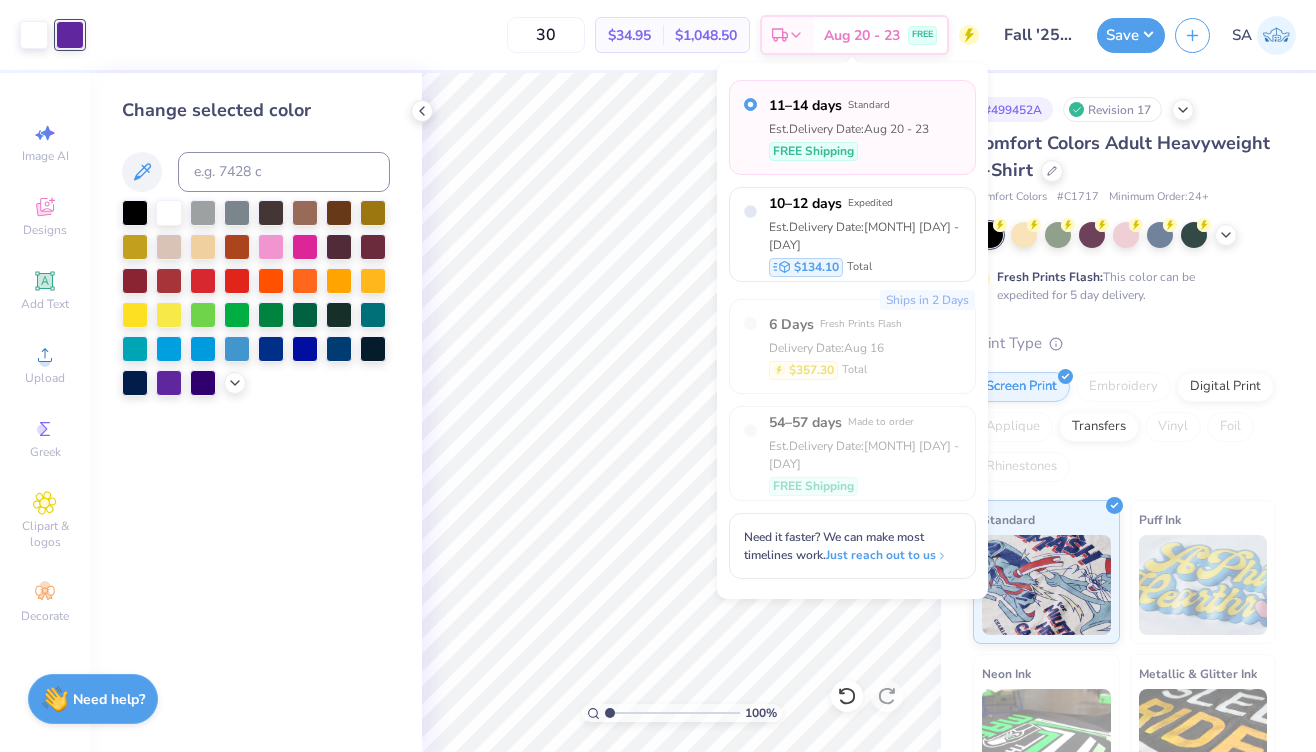 click on "Design Title Fall '25 Ideas" at bounding box center (1038, 35) 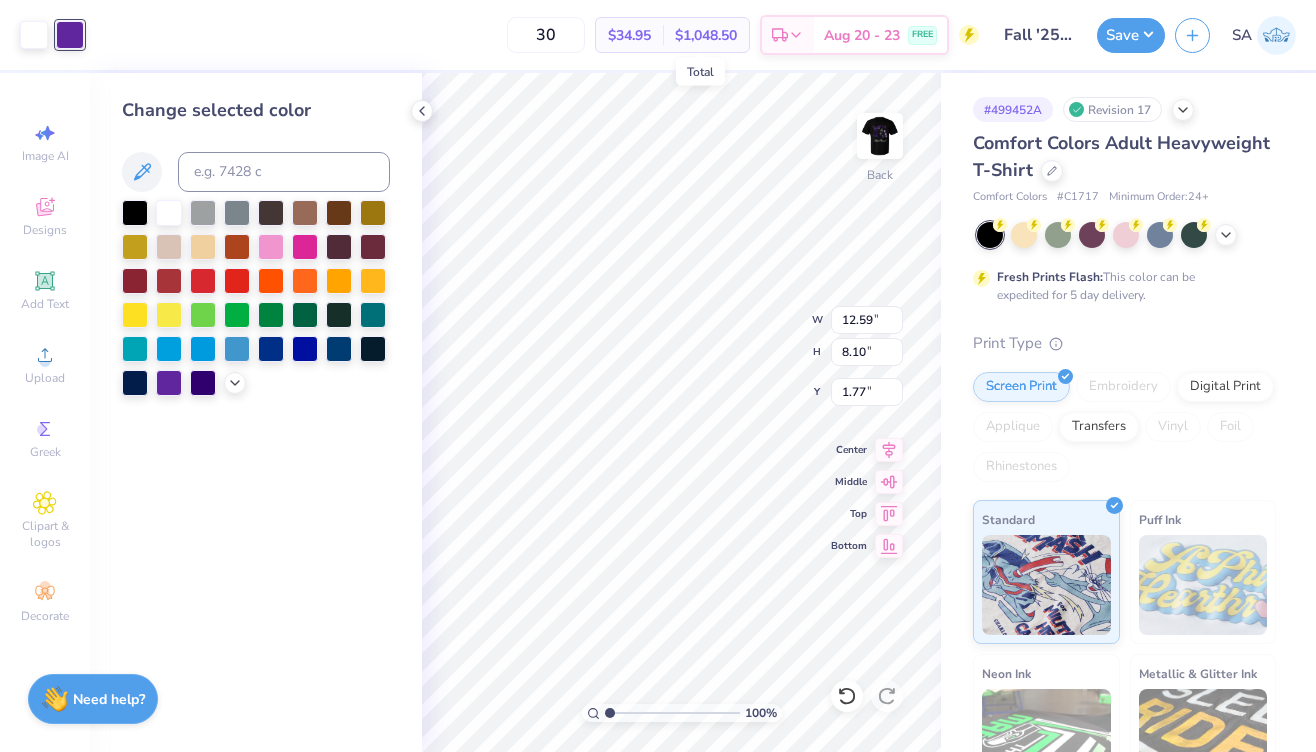 click on "$1,048.50" at bounding box center (706, 35) 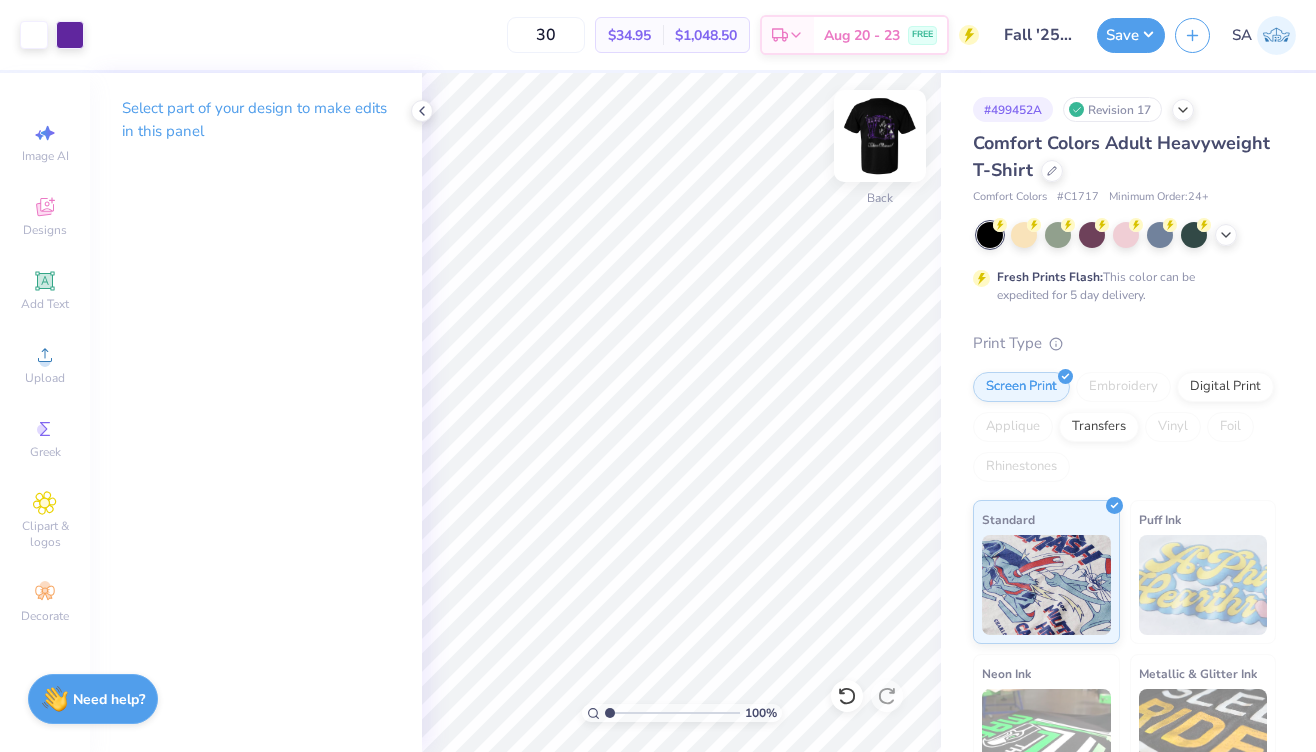 click at bounding box center [880, 136] 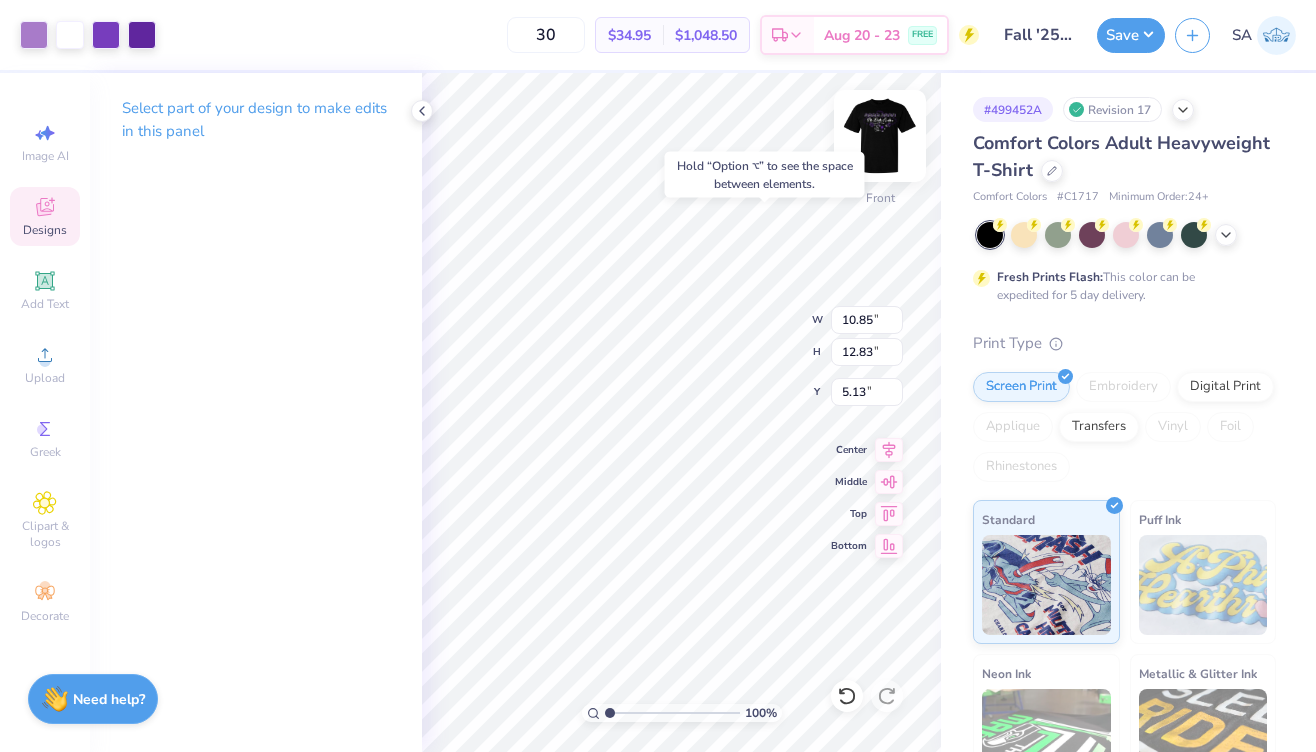 type on "5.13" 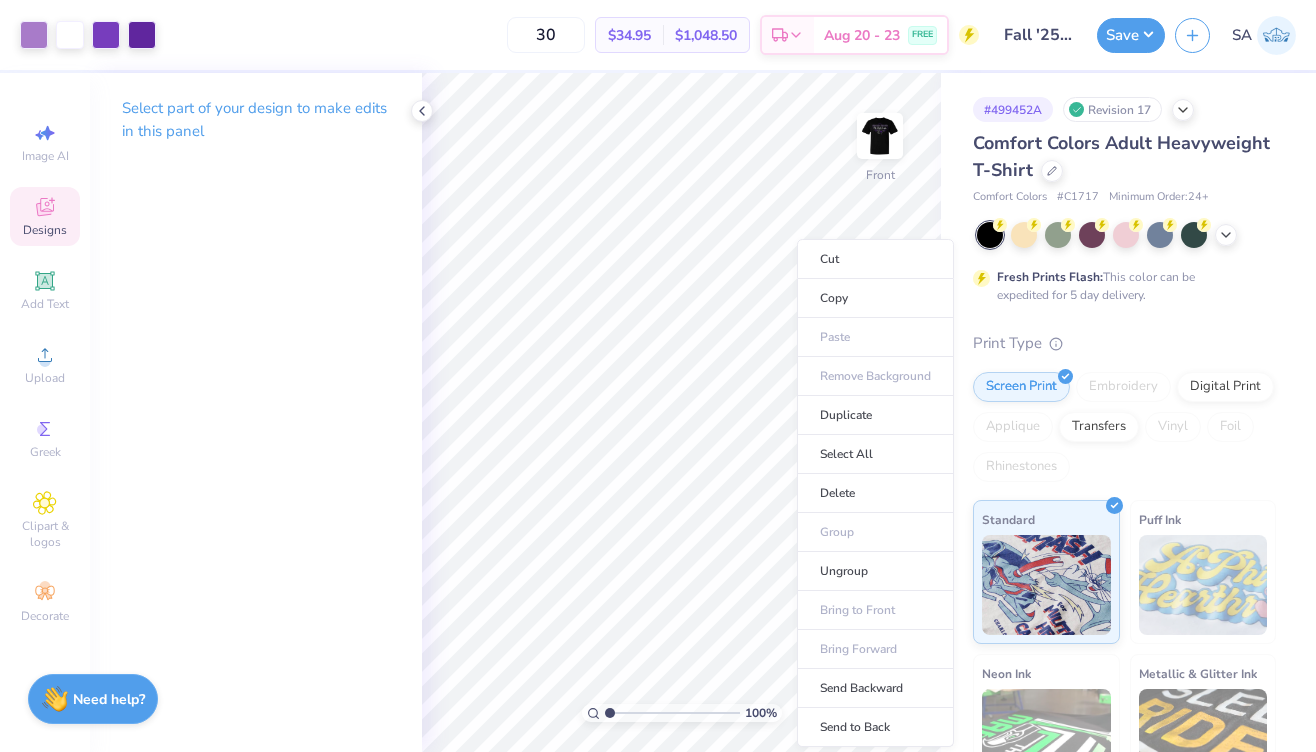 click on "Cut Copy Paste Remove Background Duplicate Select All Delete Group Ungroup Bring to Front Bring Forward Send Backward Send to Back" at bounding box center (875, 493) 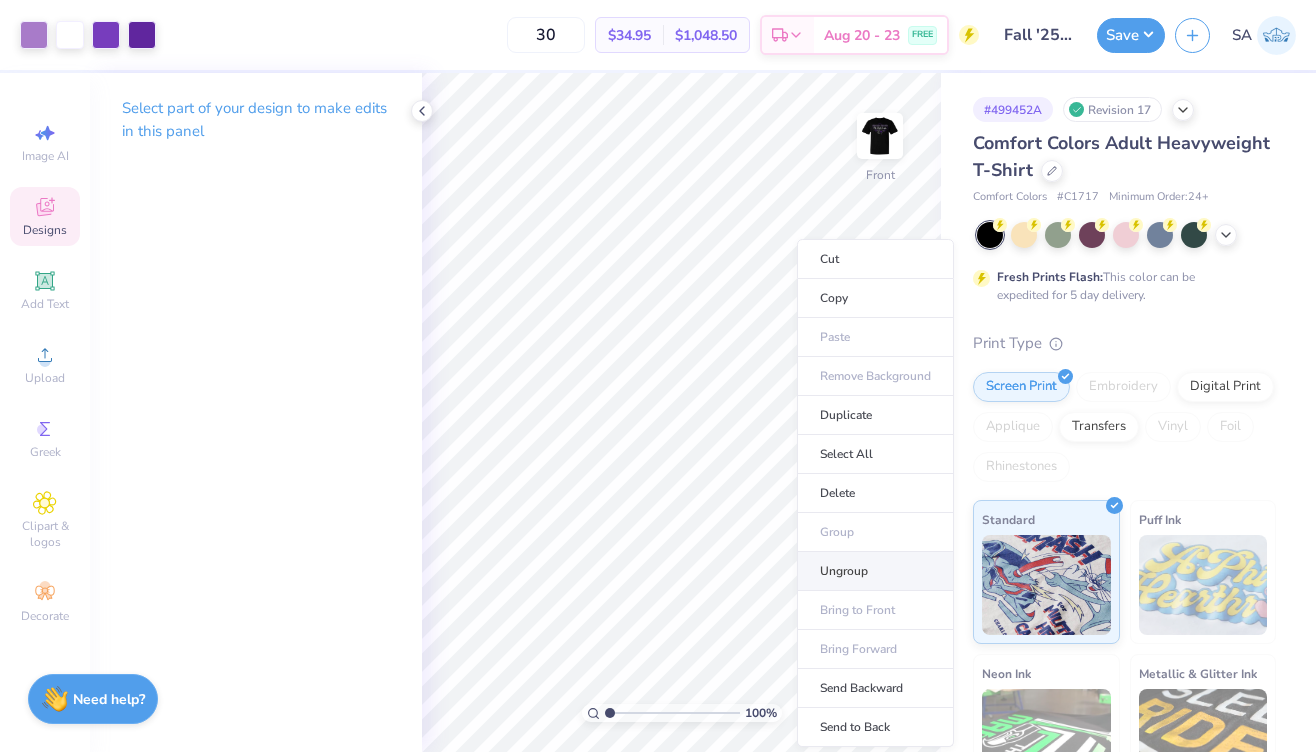 click on "Ungroup" at bounding box center [875, 571] 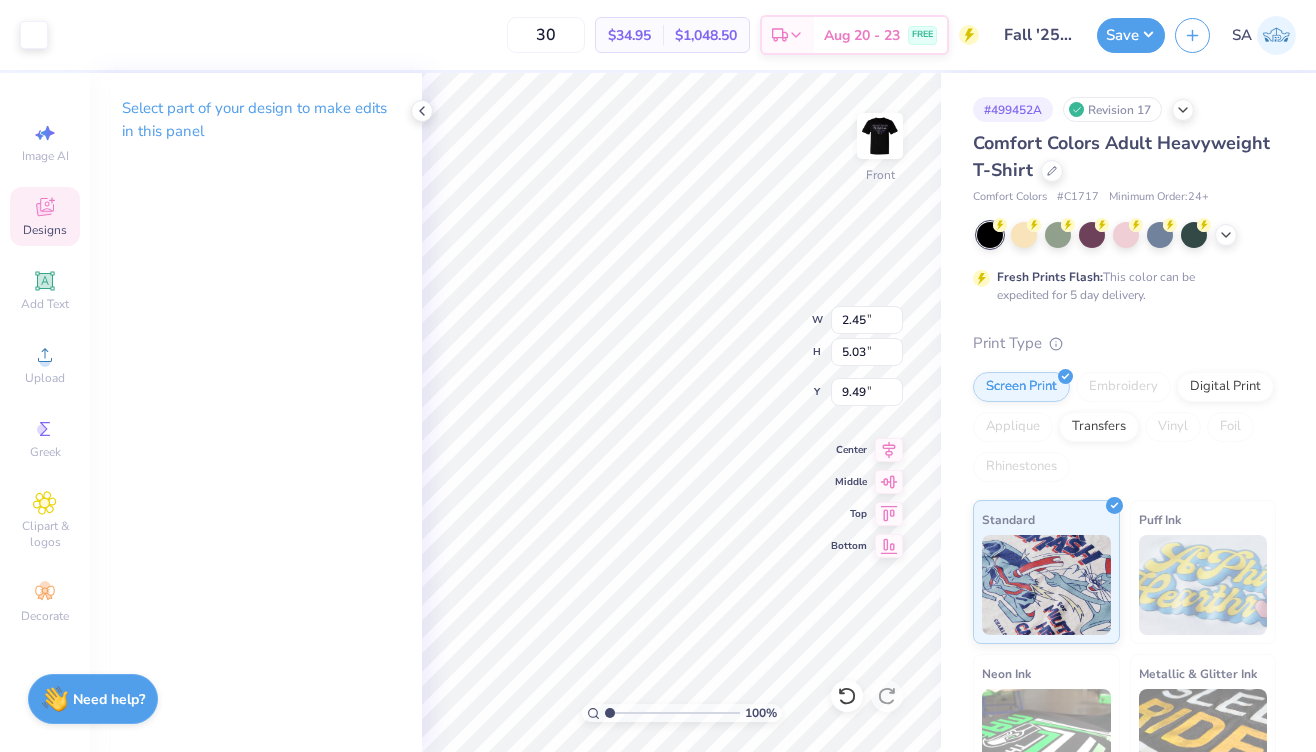 type on "9.49" 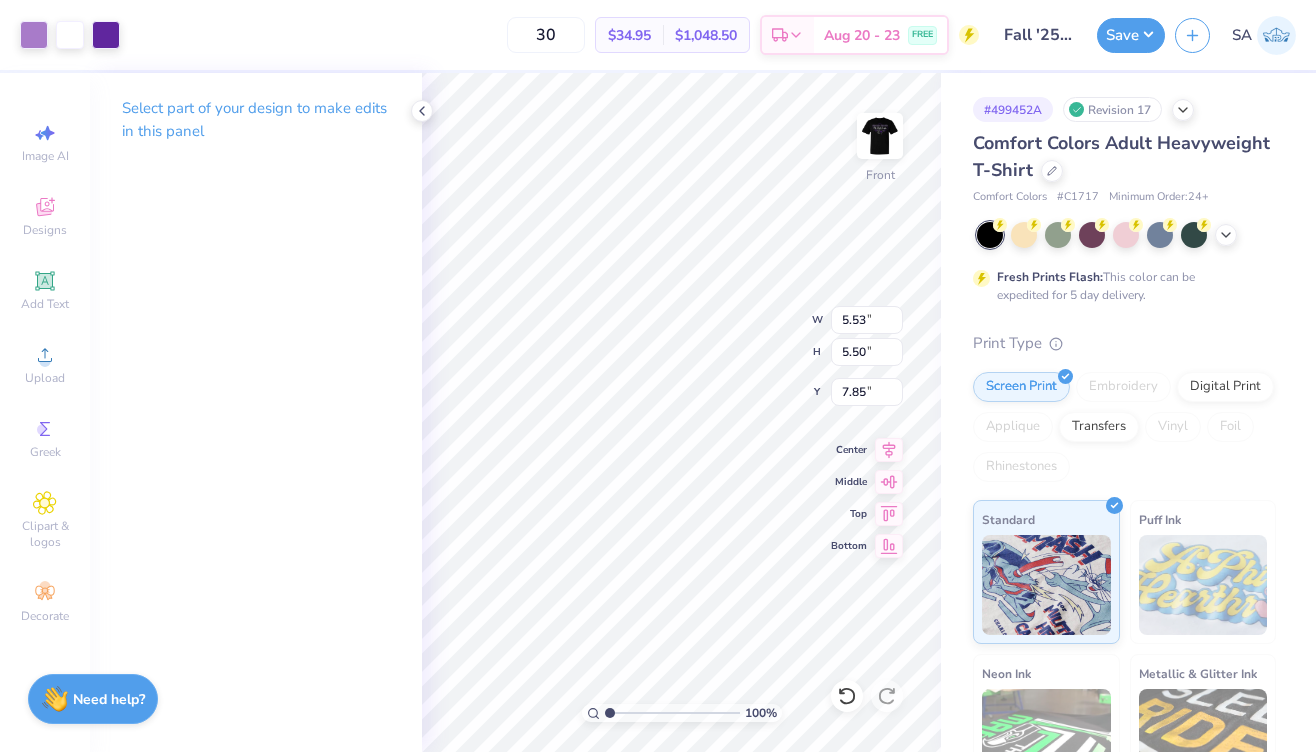 type on "7.85" 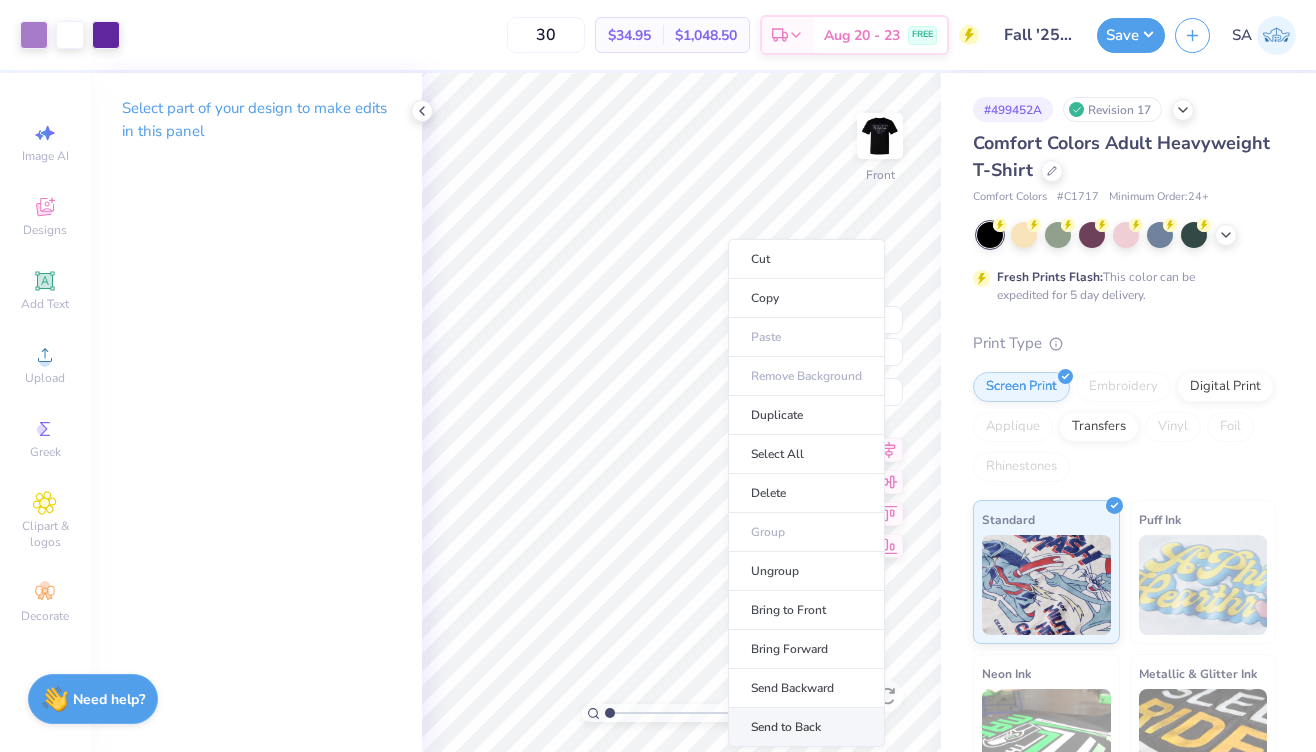 click on "Send to Back" at bounding box center (806, 727) 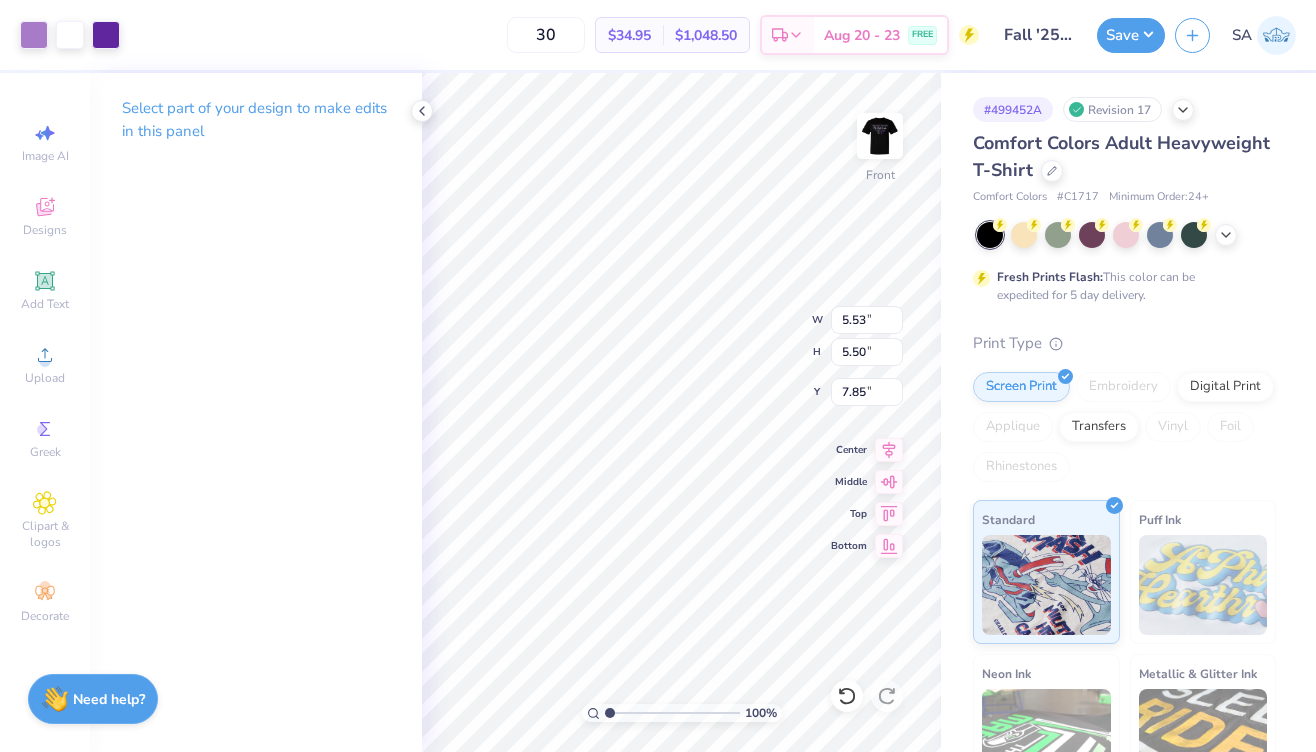 type on "2.45" 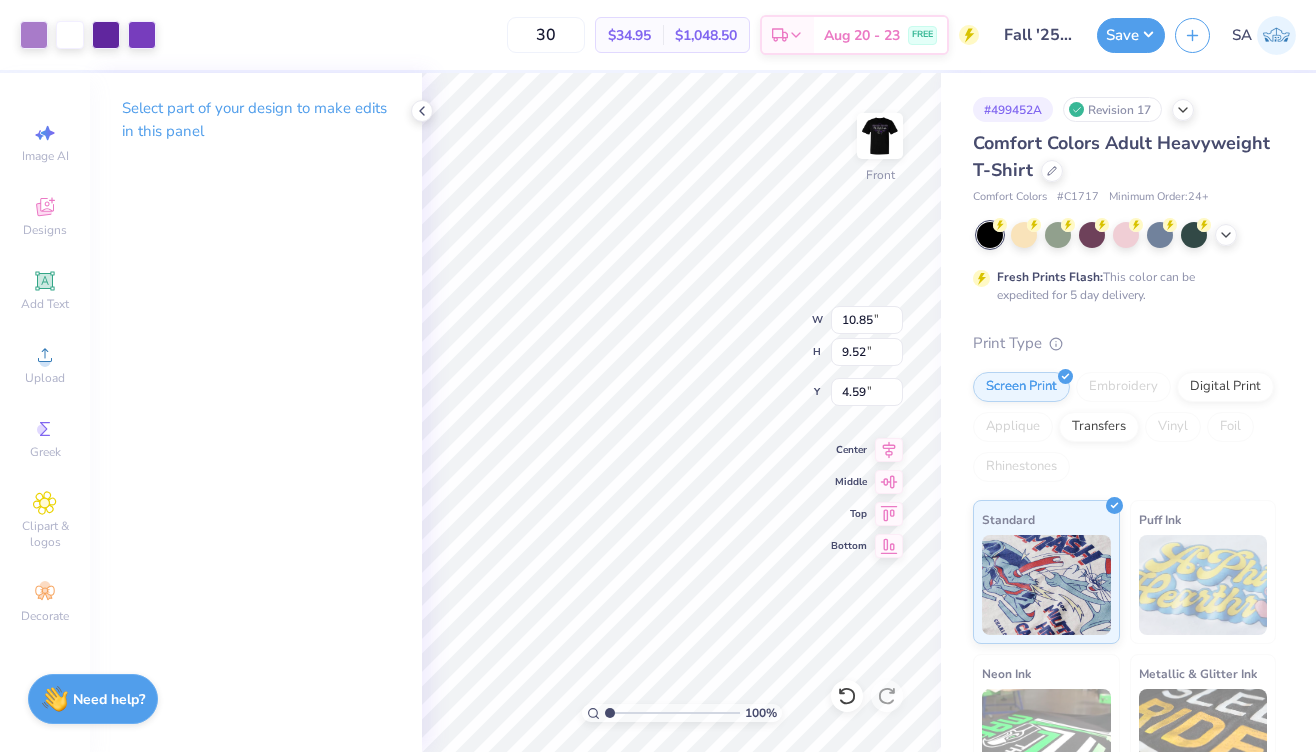 type on "5.68" 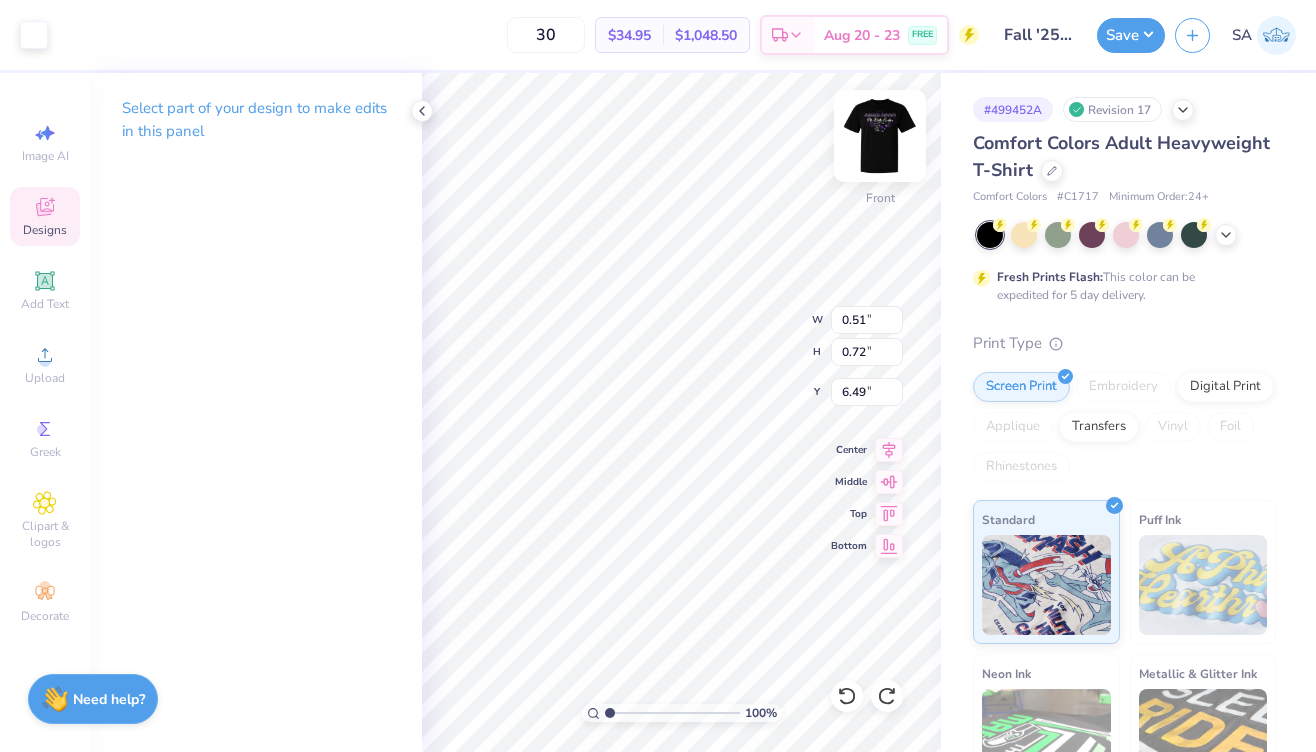 type on "6.62" 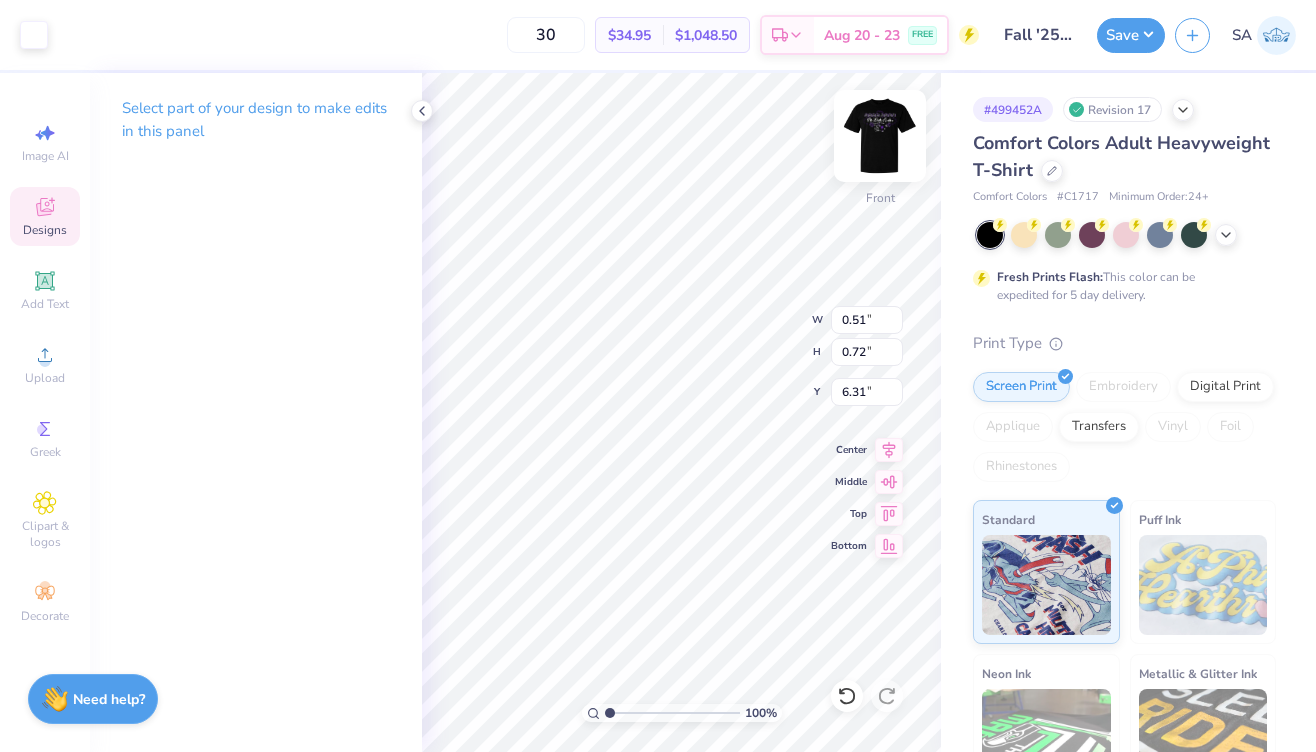 type on "6.31" 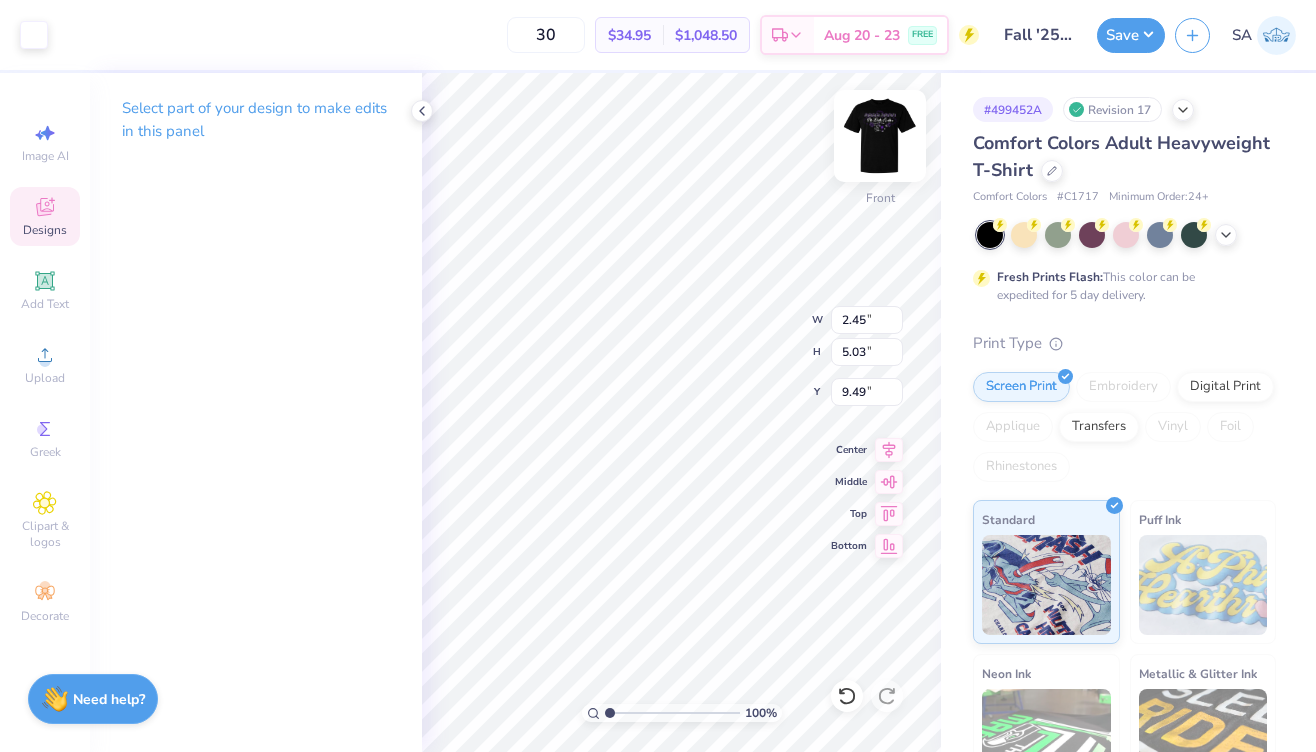 type on "5.53" 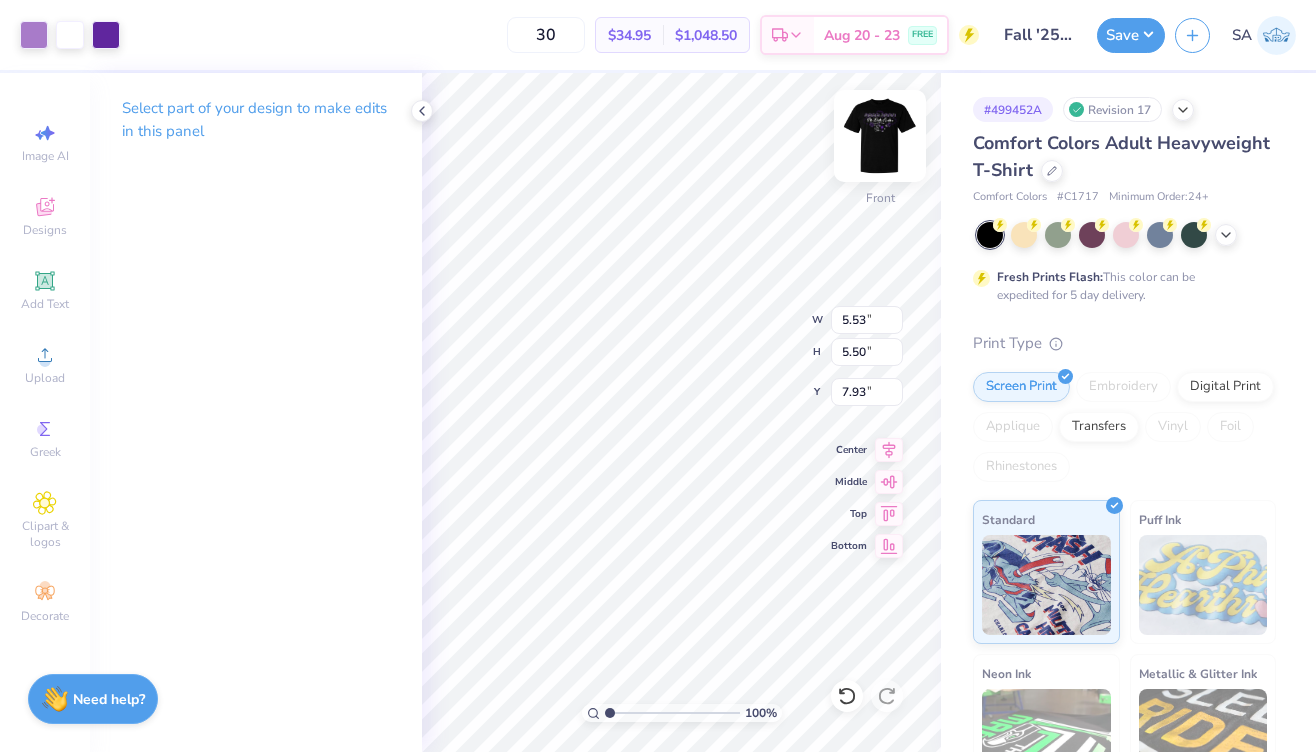 type on "7.85" 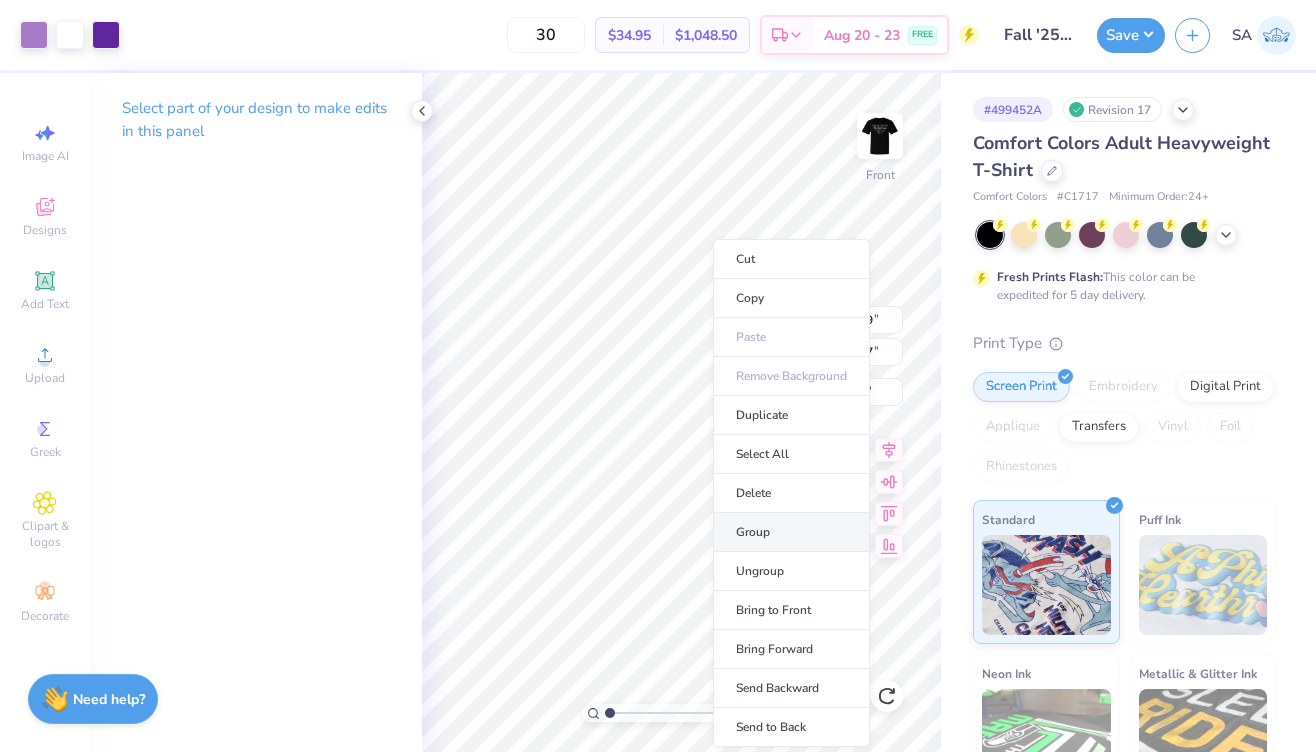 click on "Group" at bounding box center (791, 532) 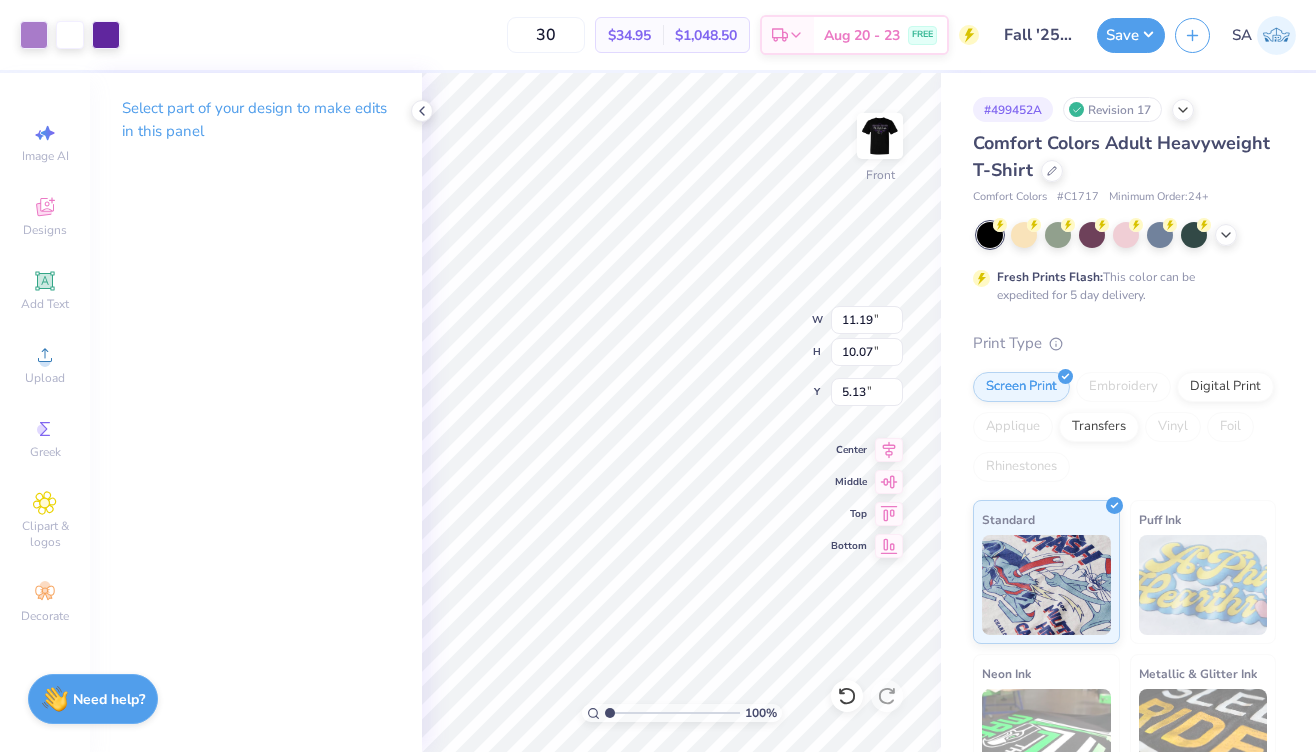type on "12.92" 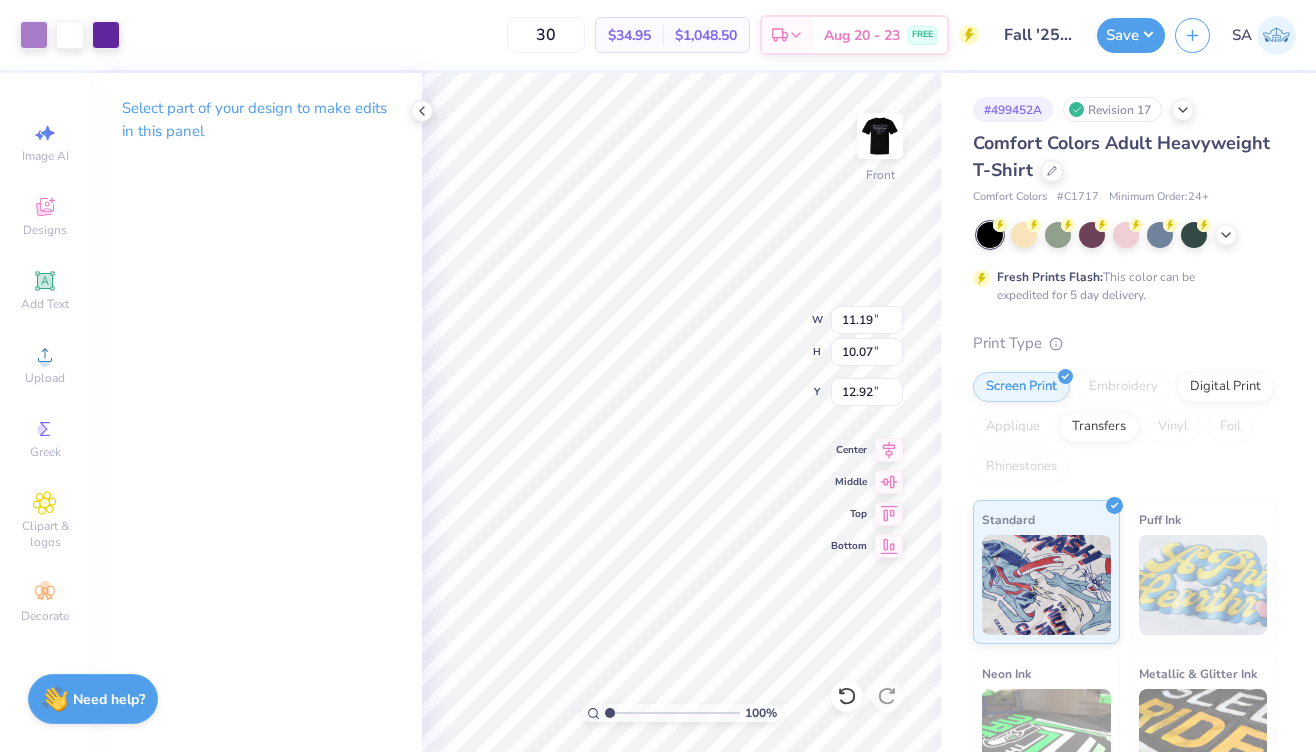 type on "2.45" 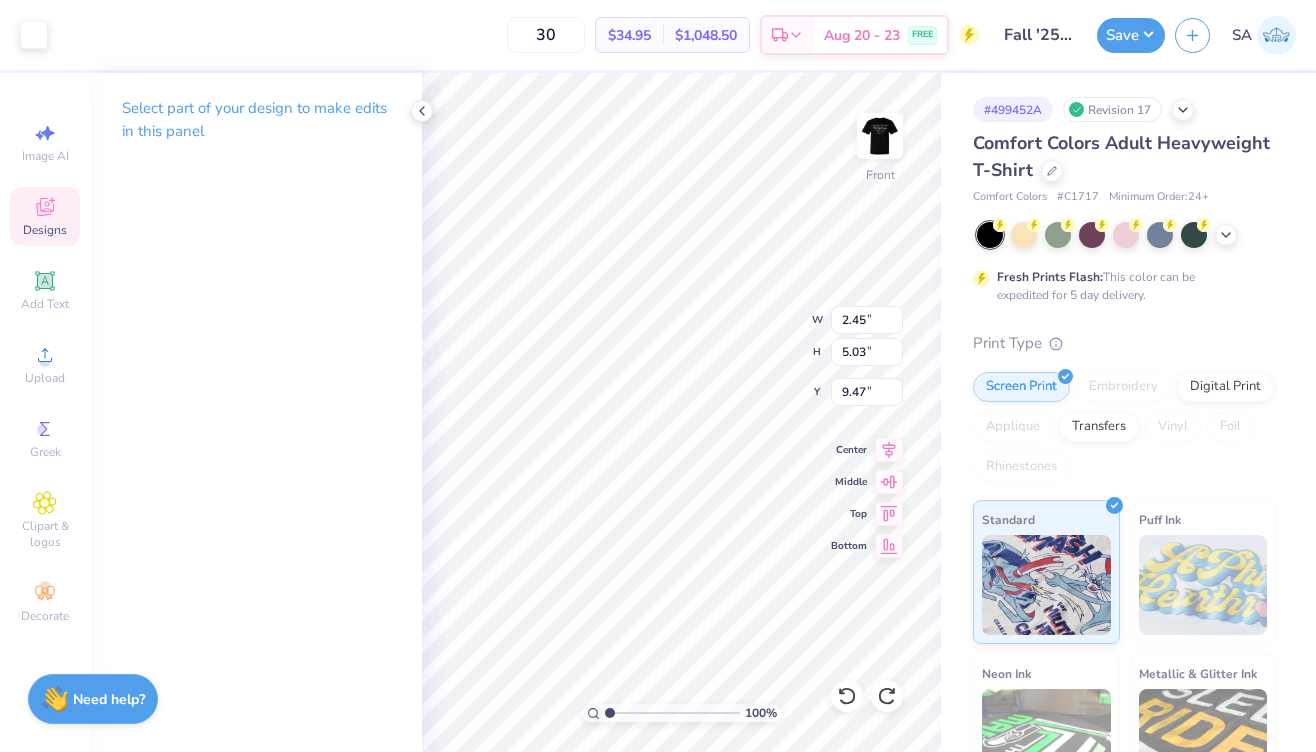type on "7.44" 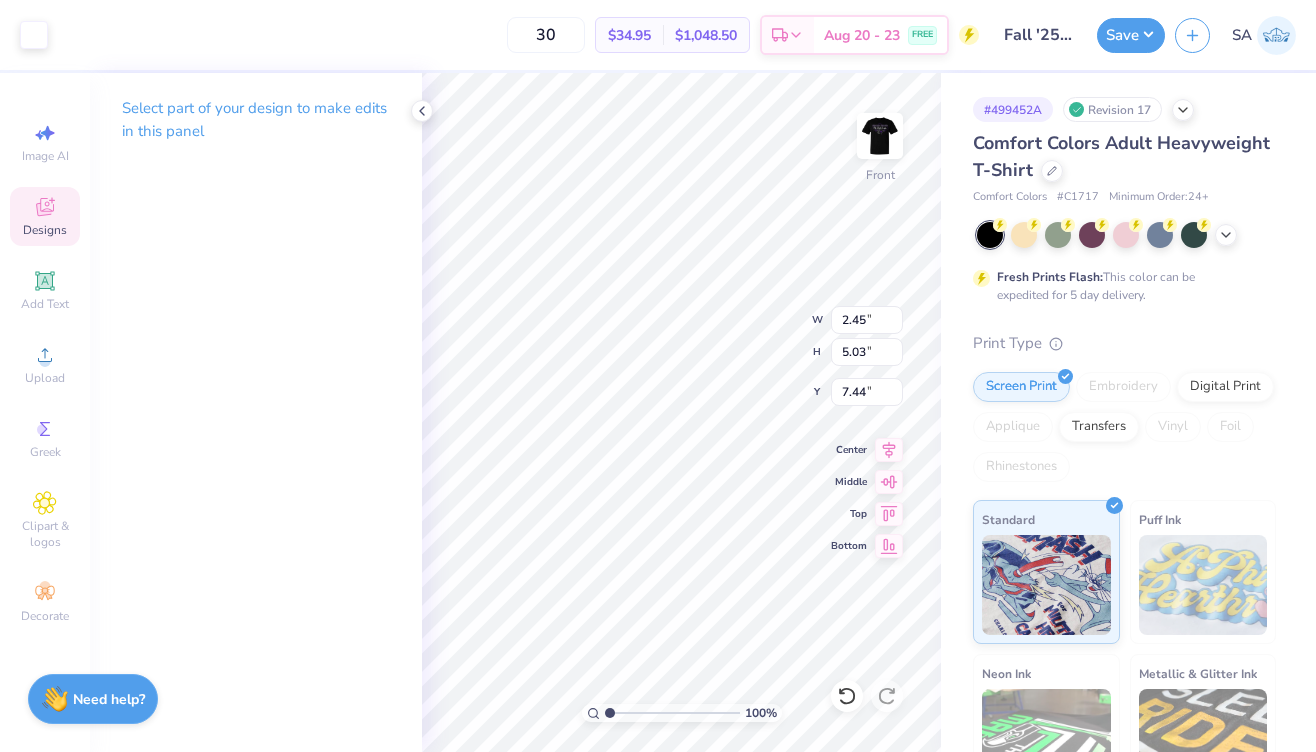 type on "1.29" 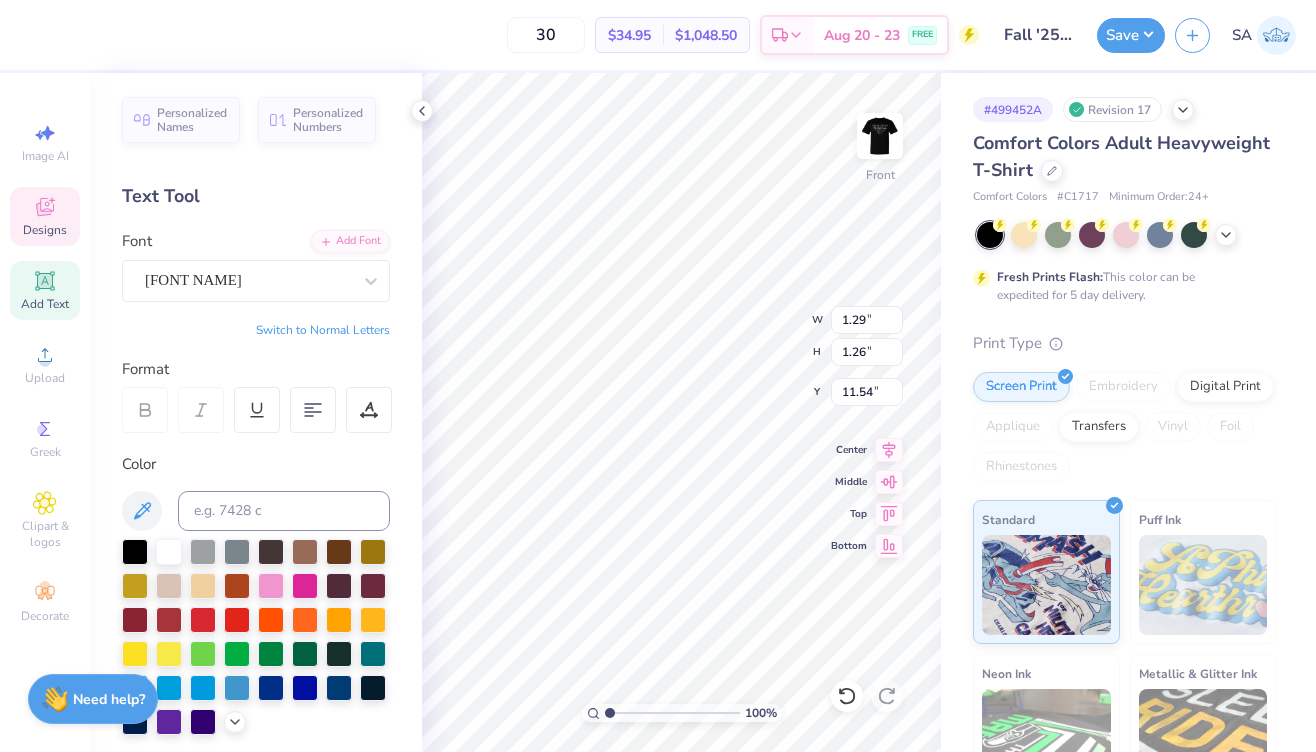 type on "11.35" 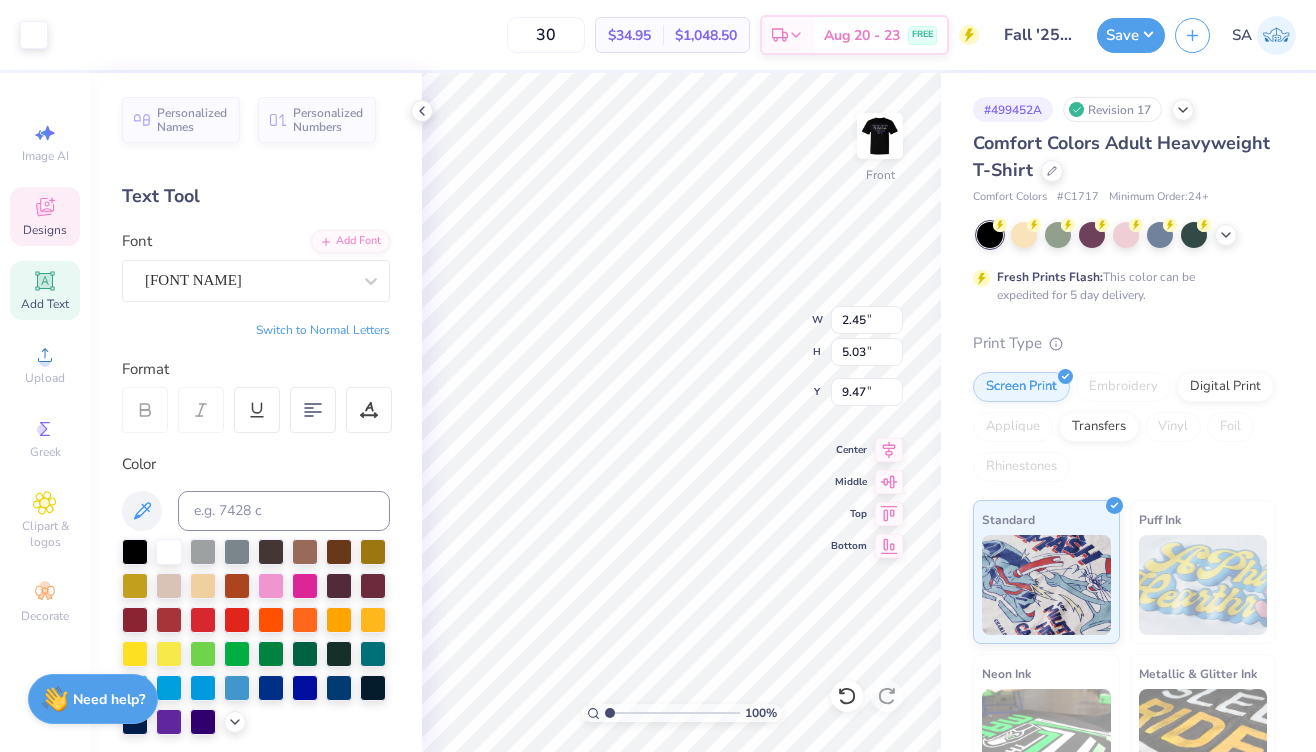 type on "9.47" 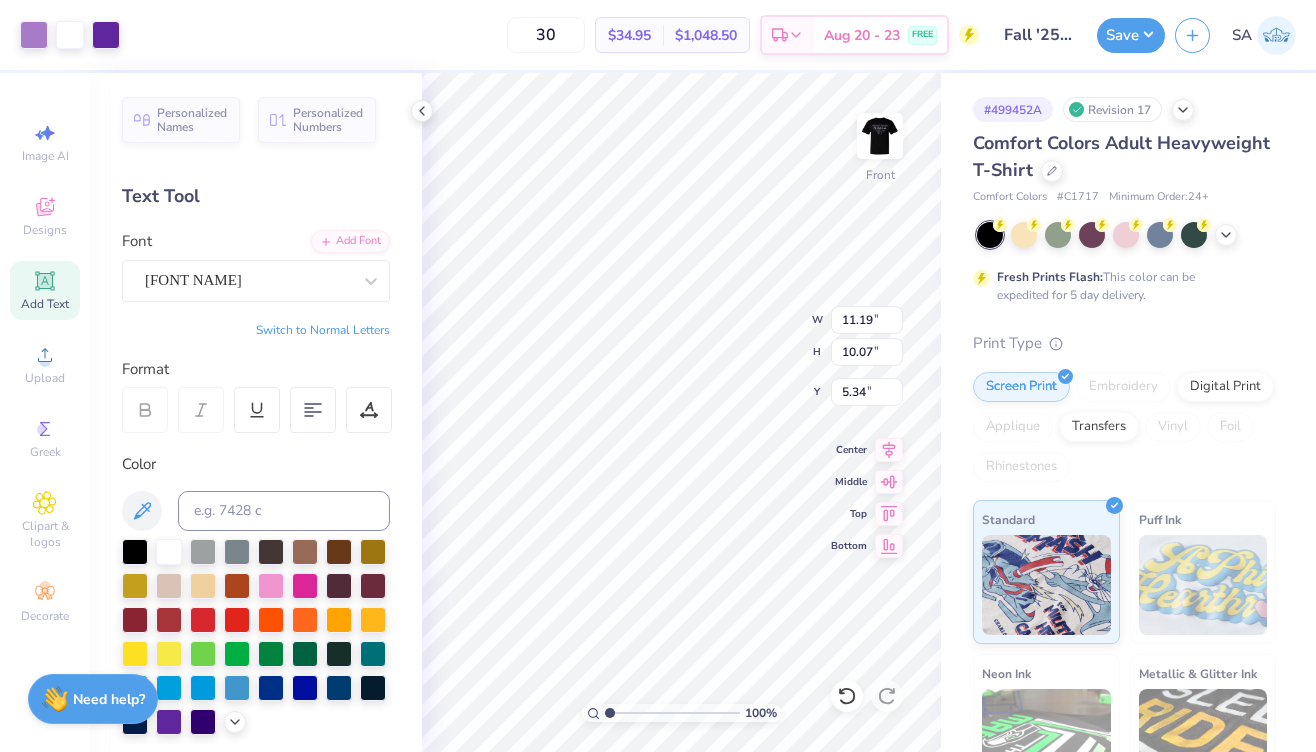 type on "5.17" 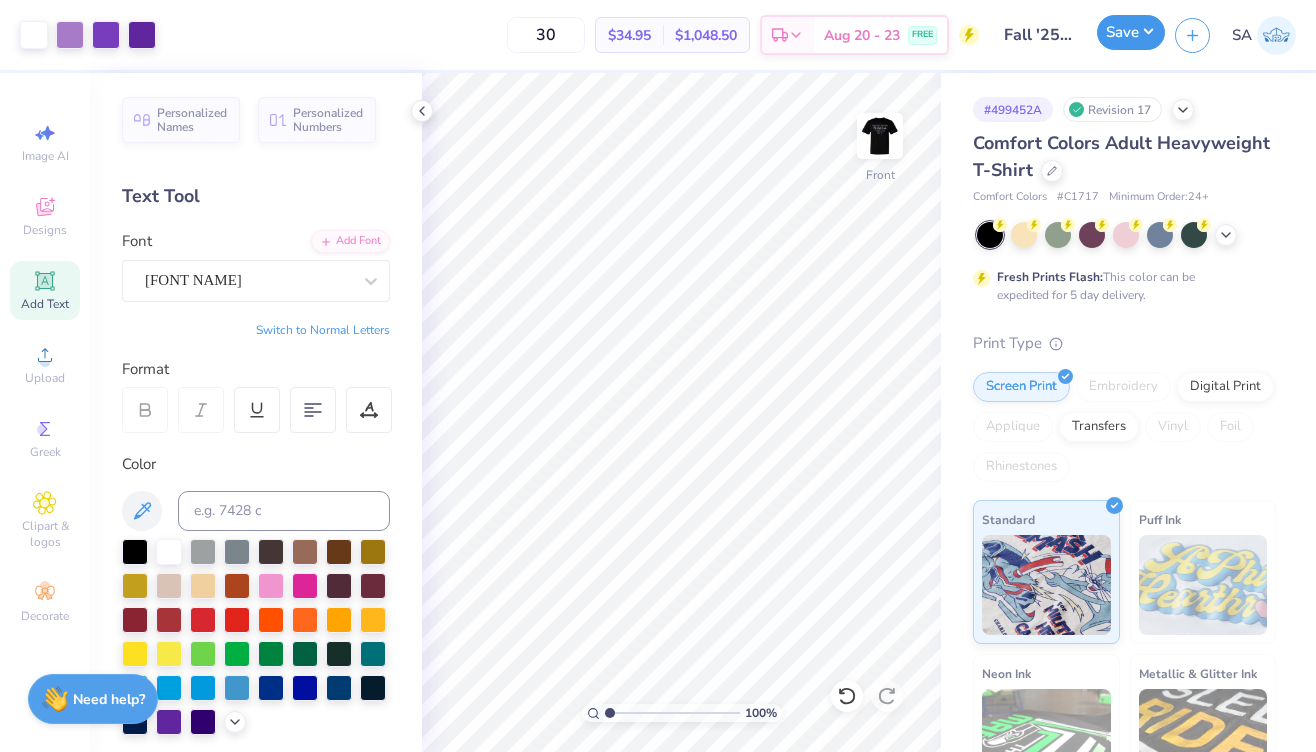 click on "Save" at bounding box center [1131, 32] 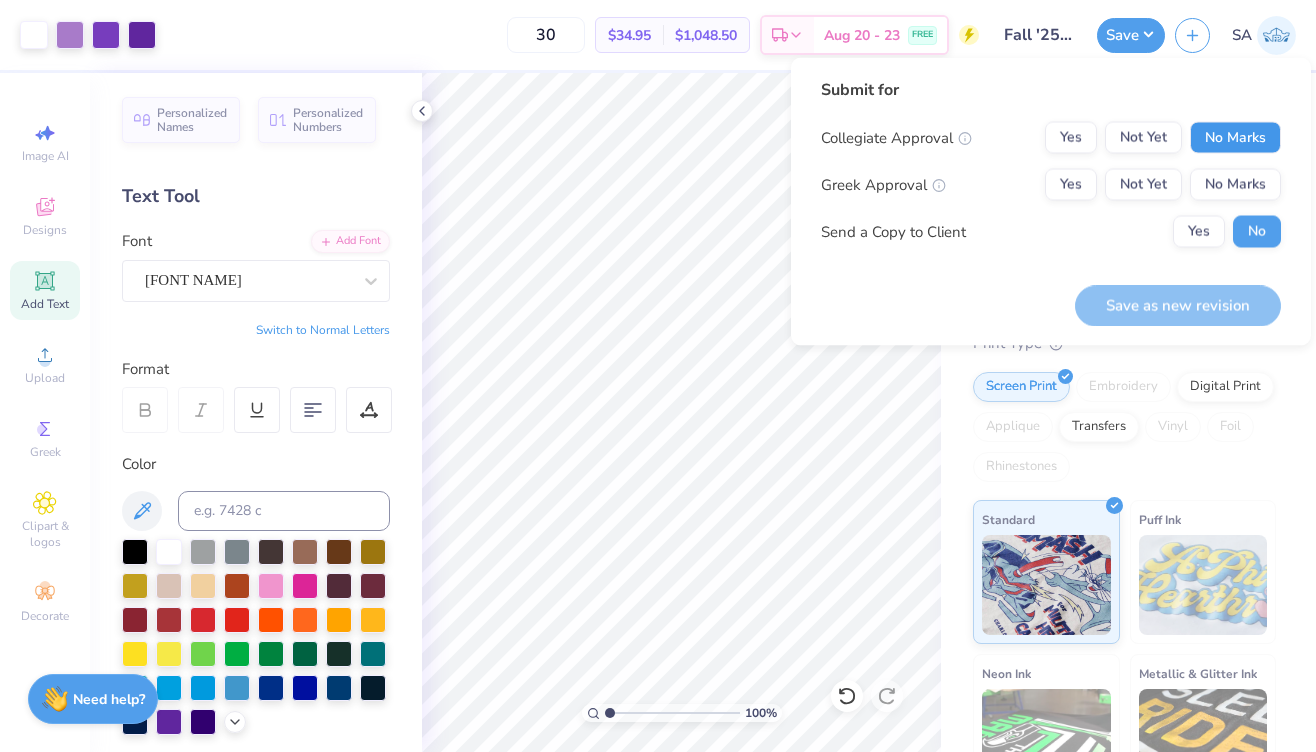 click on "No Marks" at bounding box center (1235, 138) 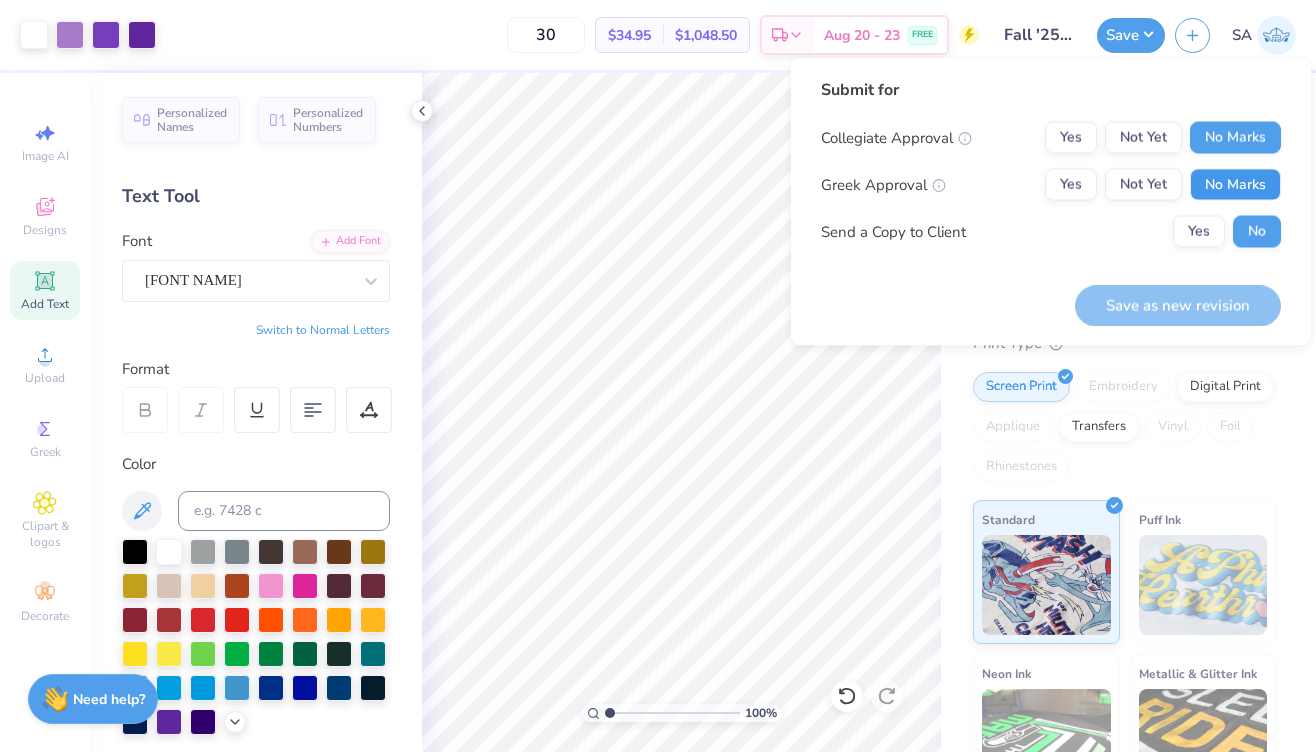 click on "No Marks" at bounding box center (1235, 185) 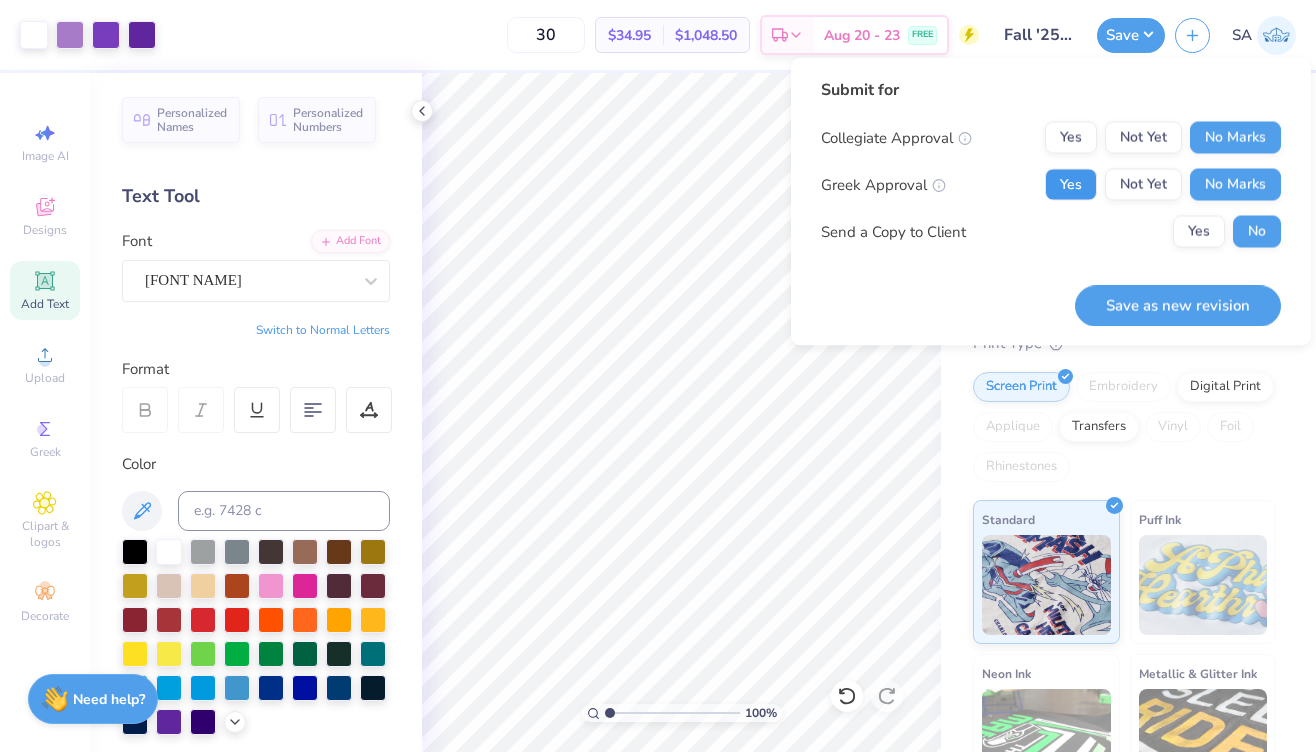 click on "Yes" at bounding box center (1071, 185) 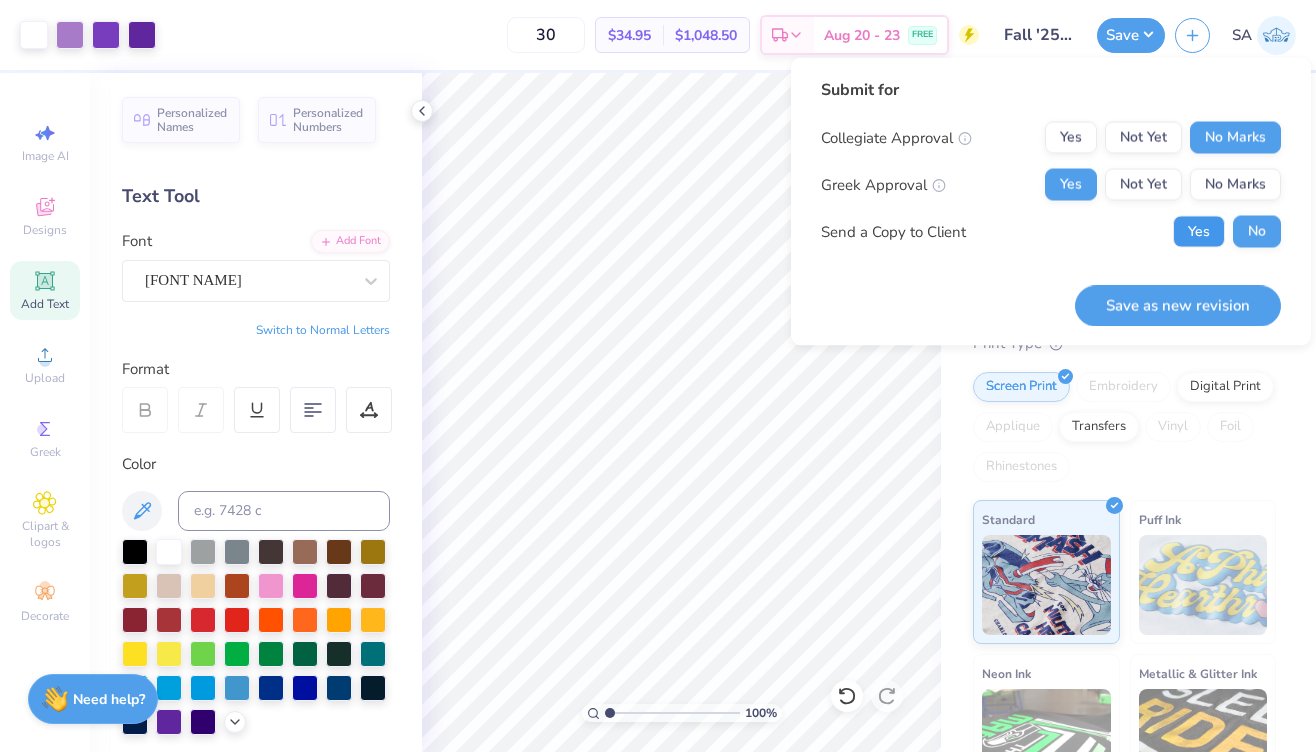 click on "Yes" at bounding box center (1199, 232) 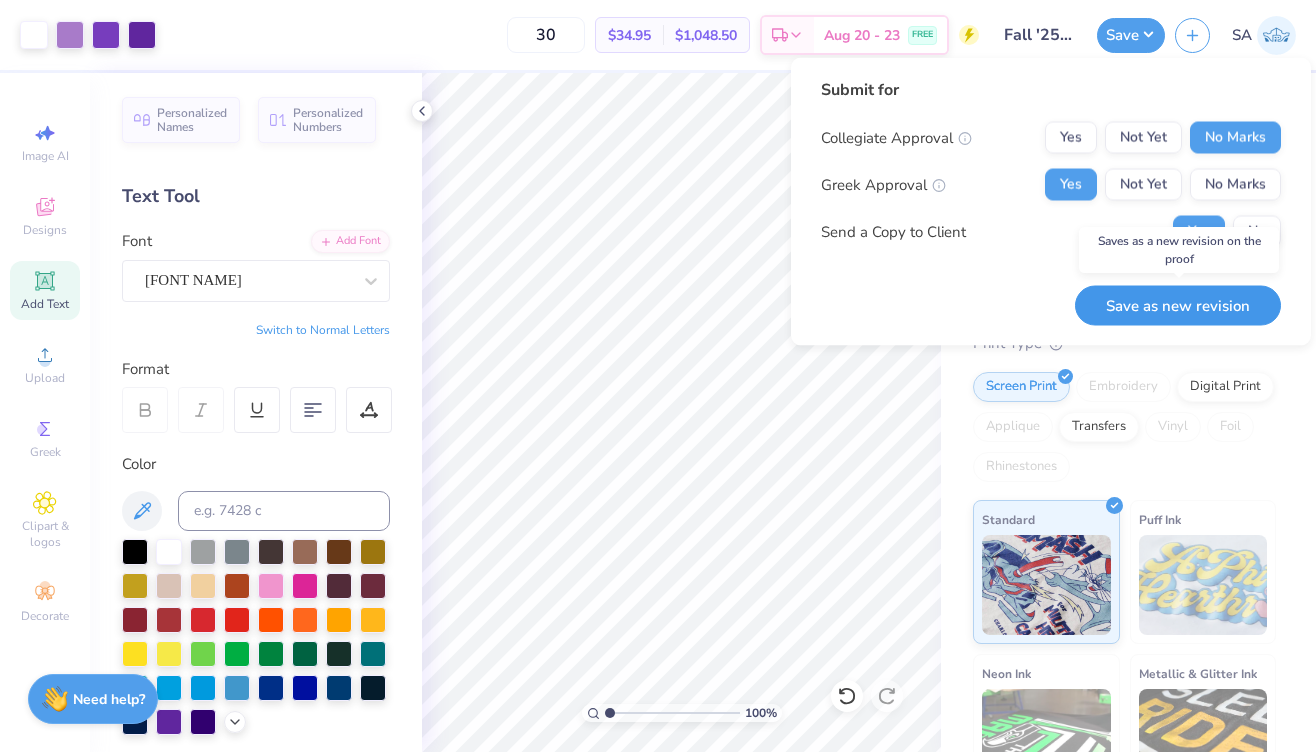 click on "Save as new revision" at bounding box center [1178, 305] 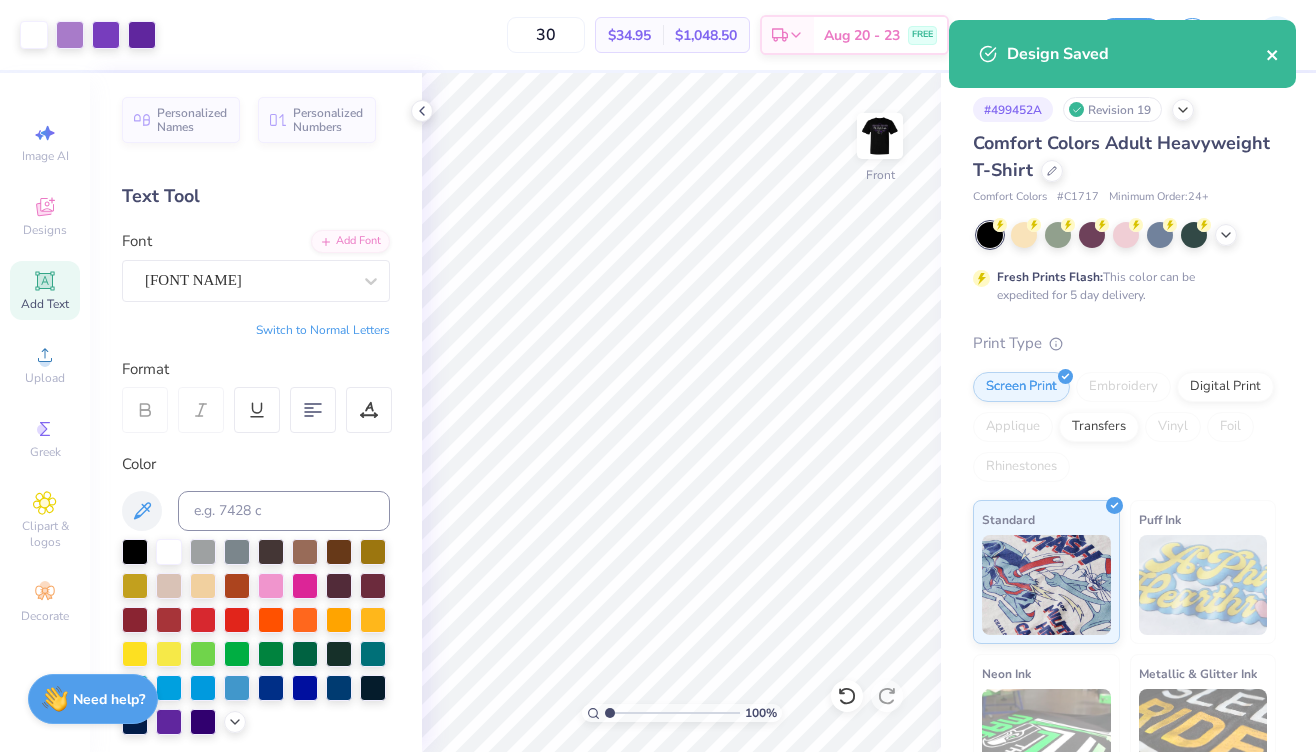 click 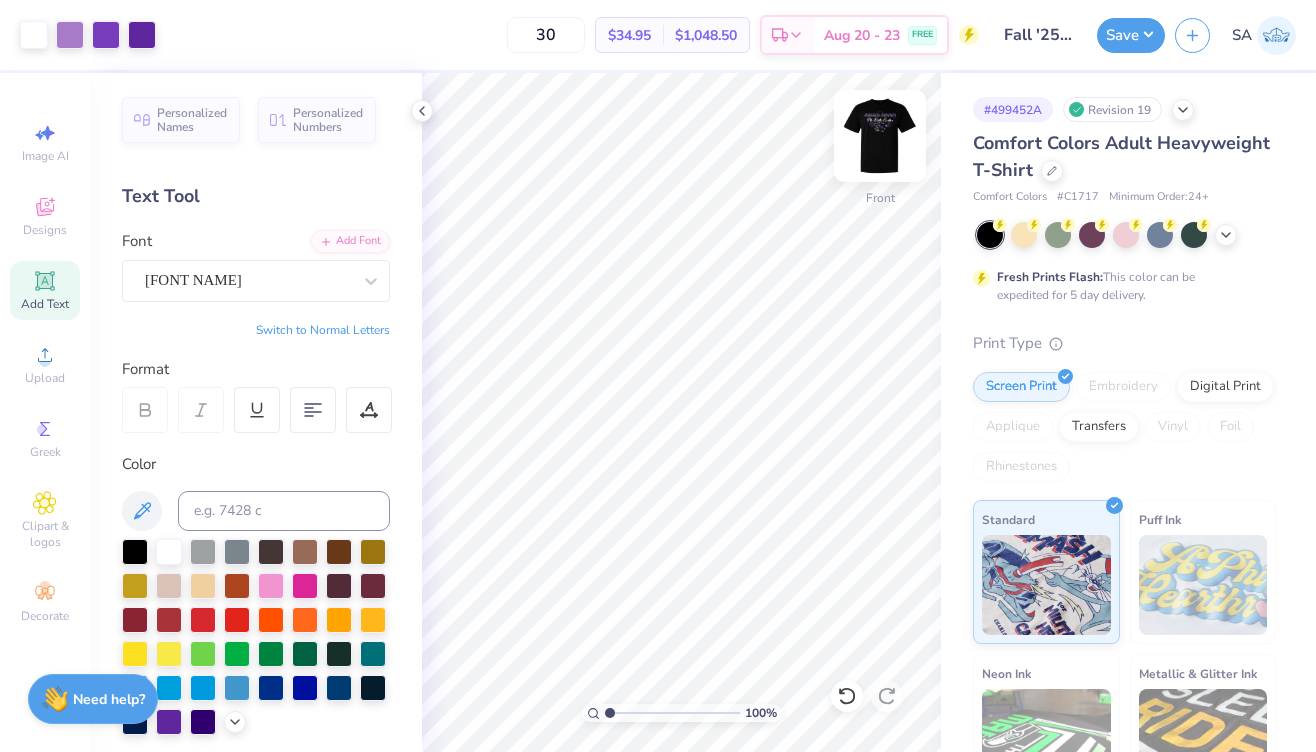 click at bounding box center (880, 136) 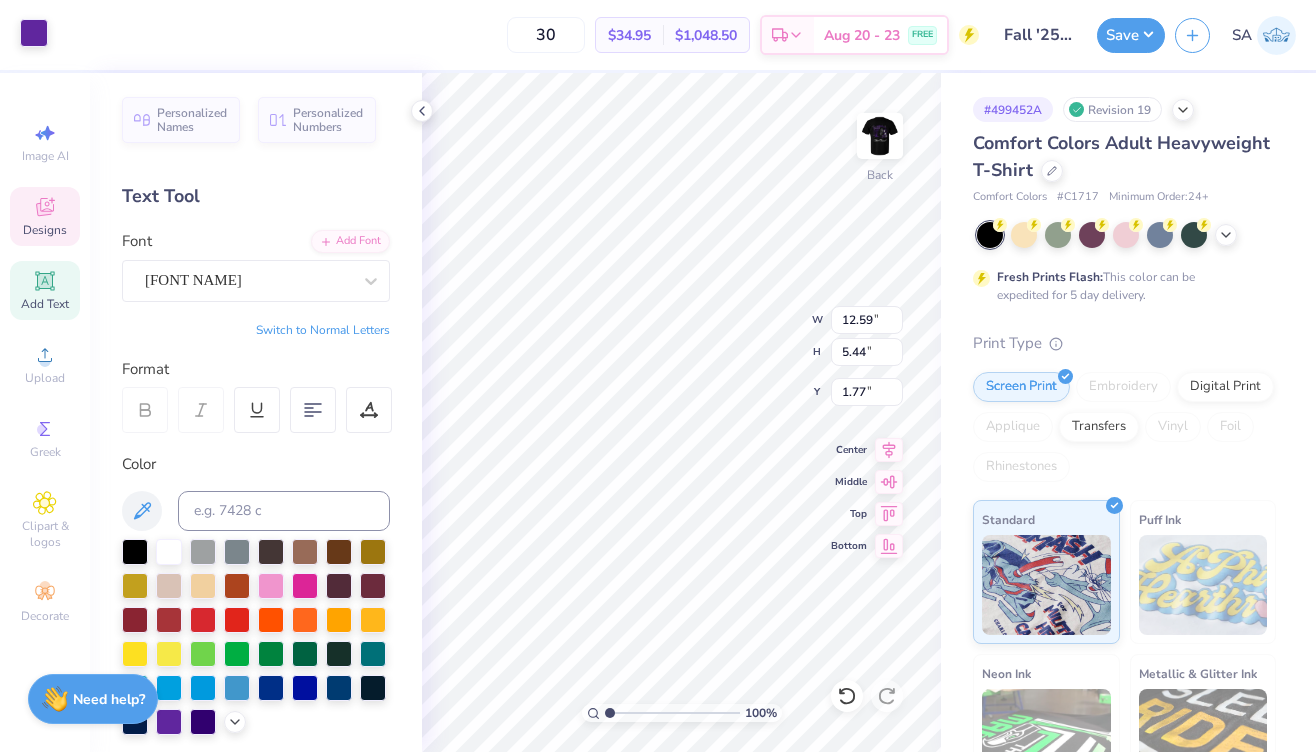 click at bounding box center (34, 33) 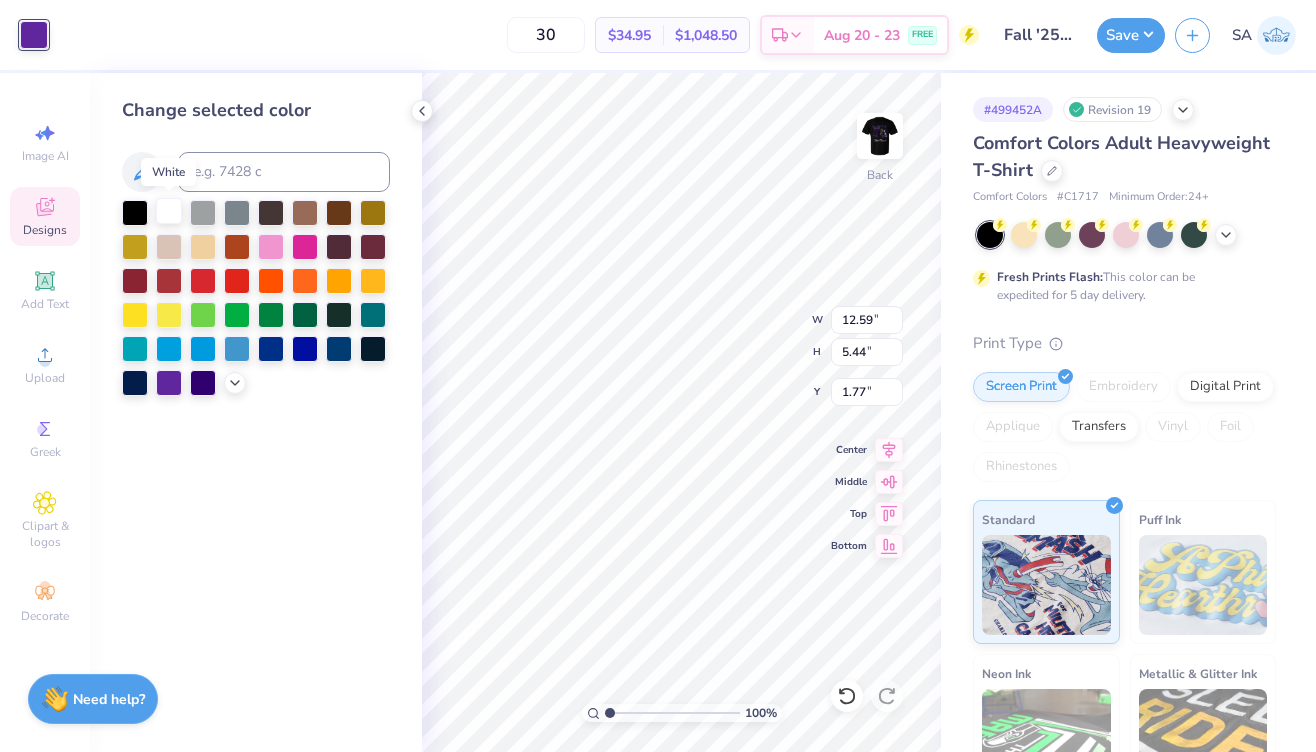 click at bounding box center (169, 211) 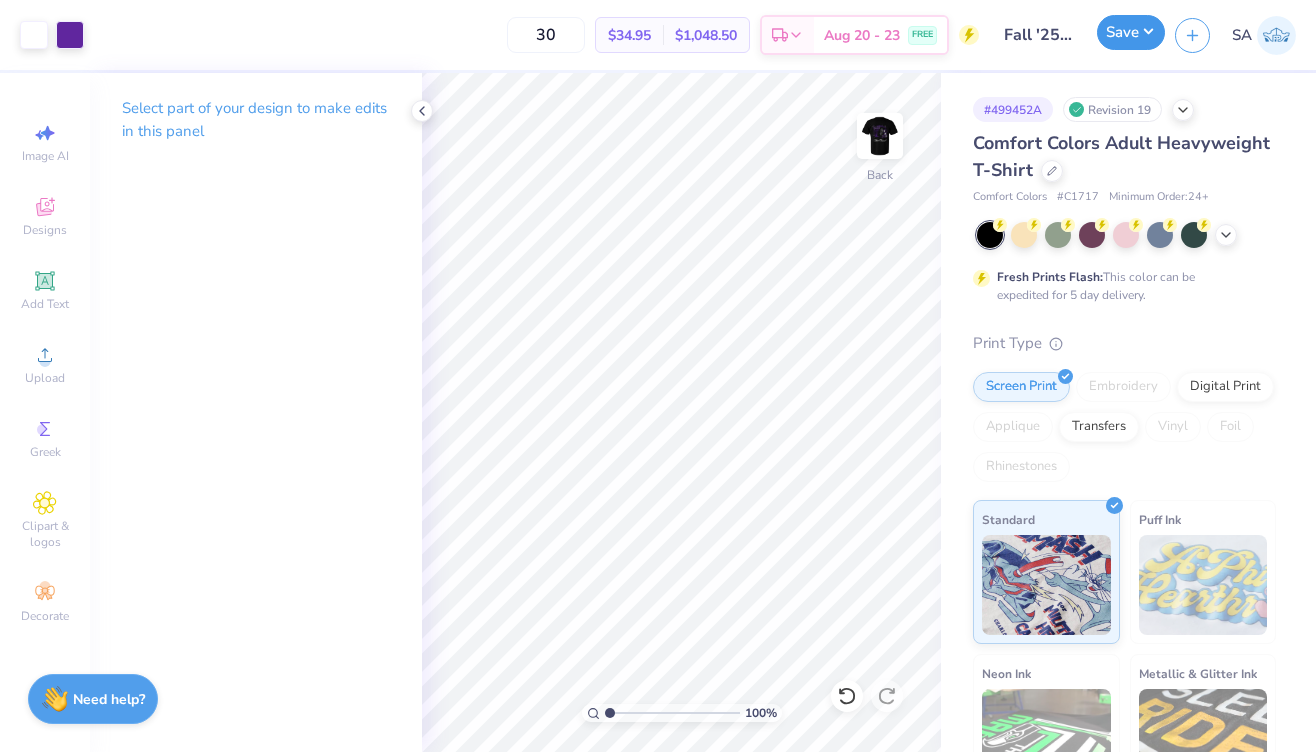 click on "Save" at bounding box center (1131, 32) 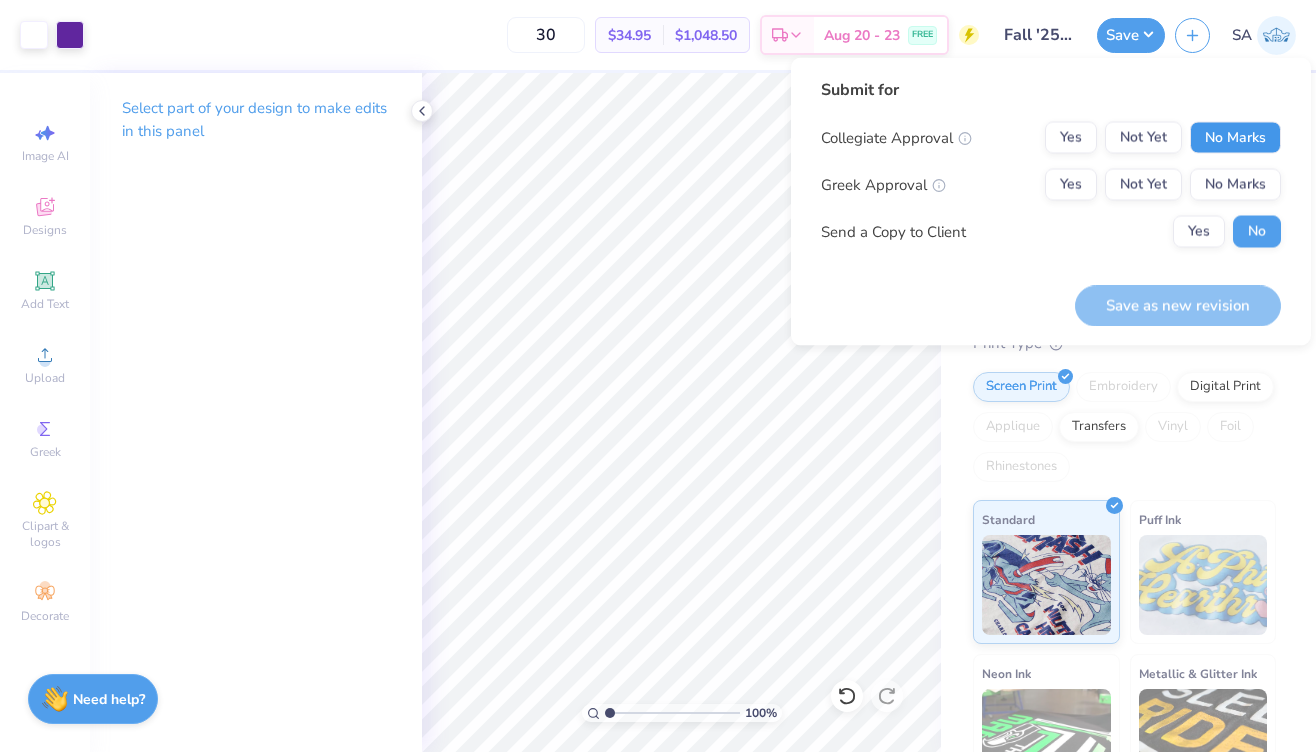 click on "No Marks" at bounding box center [1235, 138] 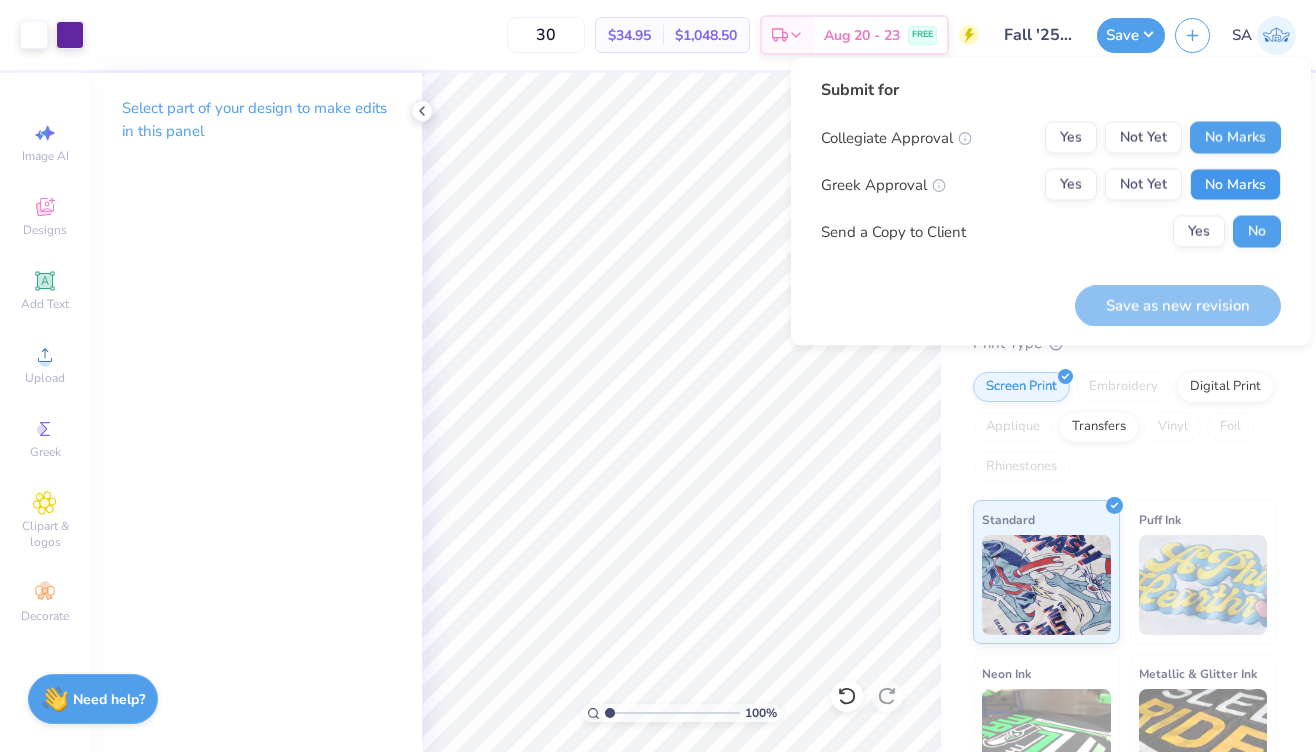 click on "No Marks" at bounding box center (1235, 185) 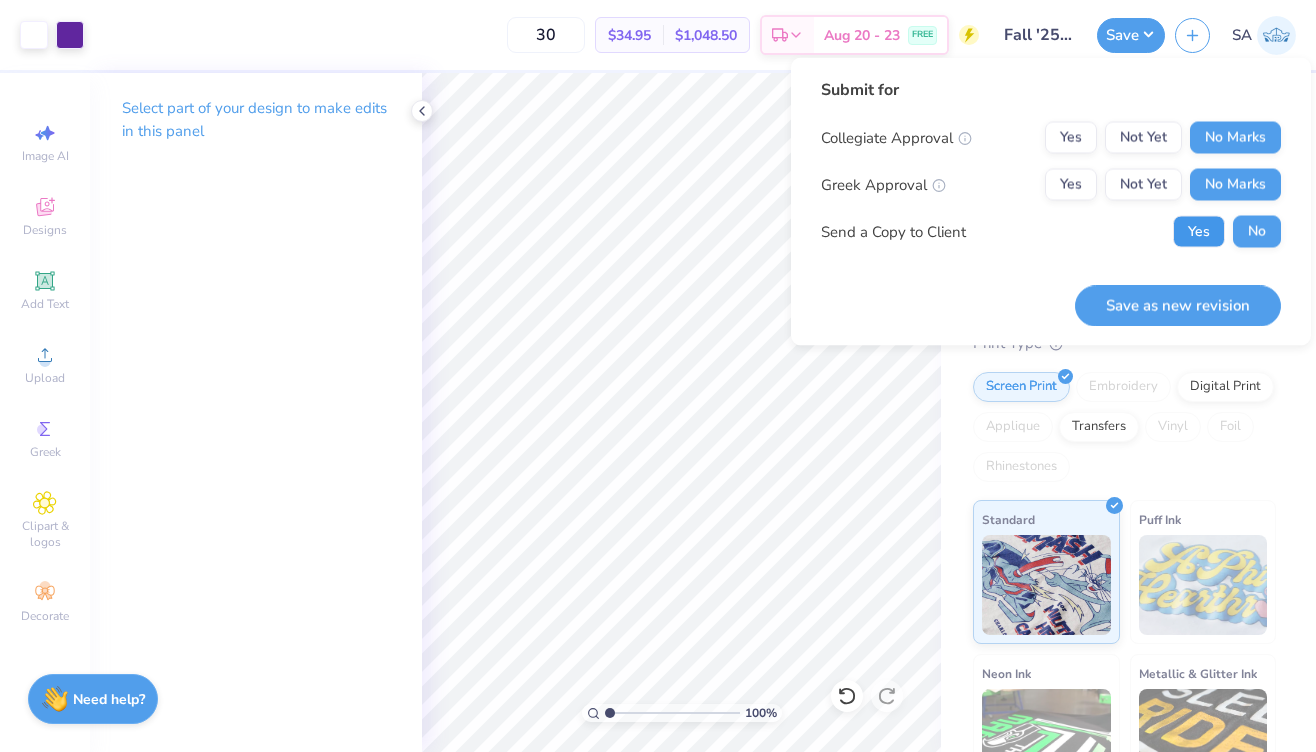 click on "Yes" at bounding box center (1199, 232) 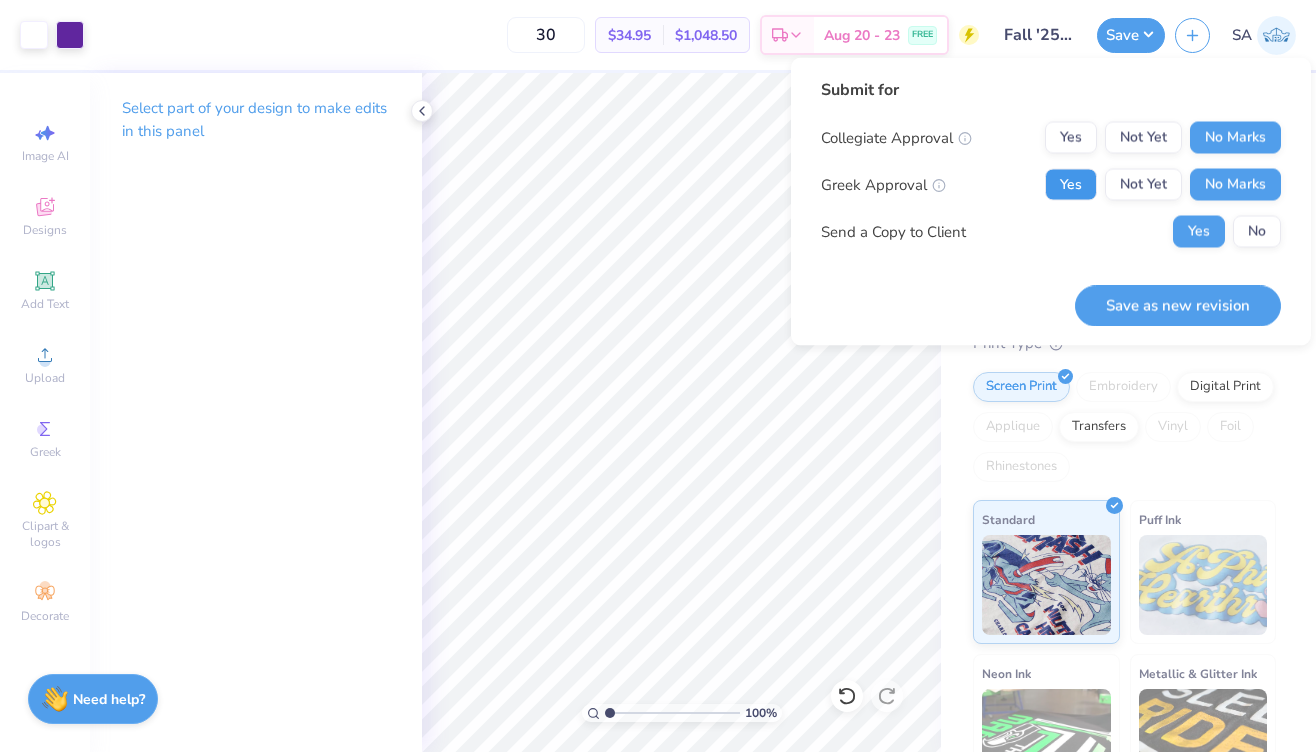 click on "Yes" at bounding box center [1071, 185] 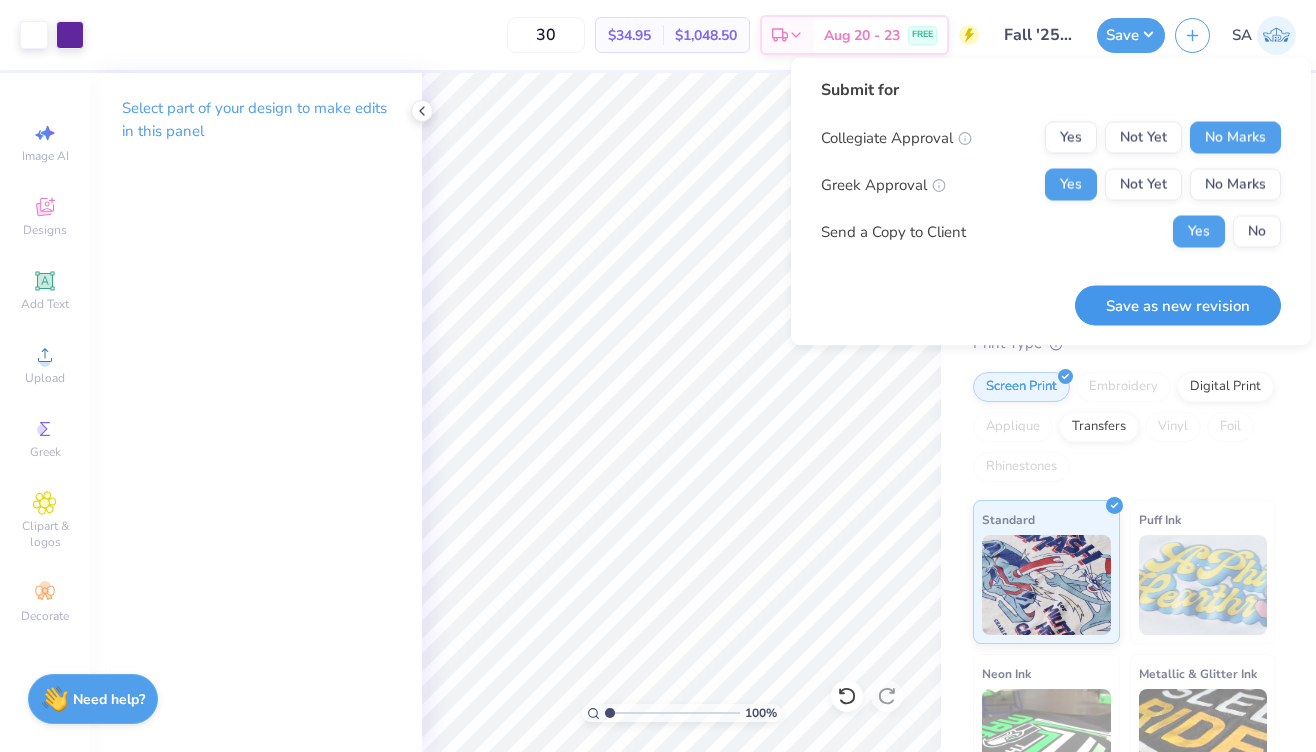 click on "Save as new revision" at bounding box center [1178, 305] 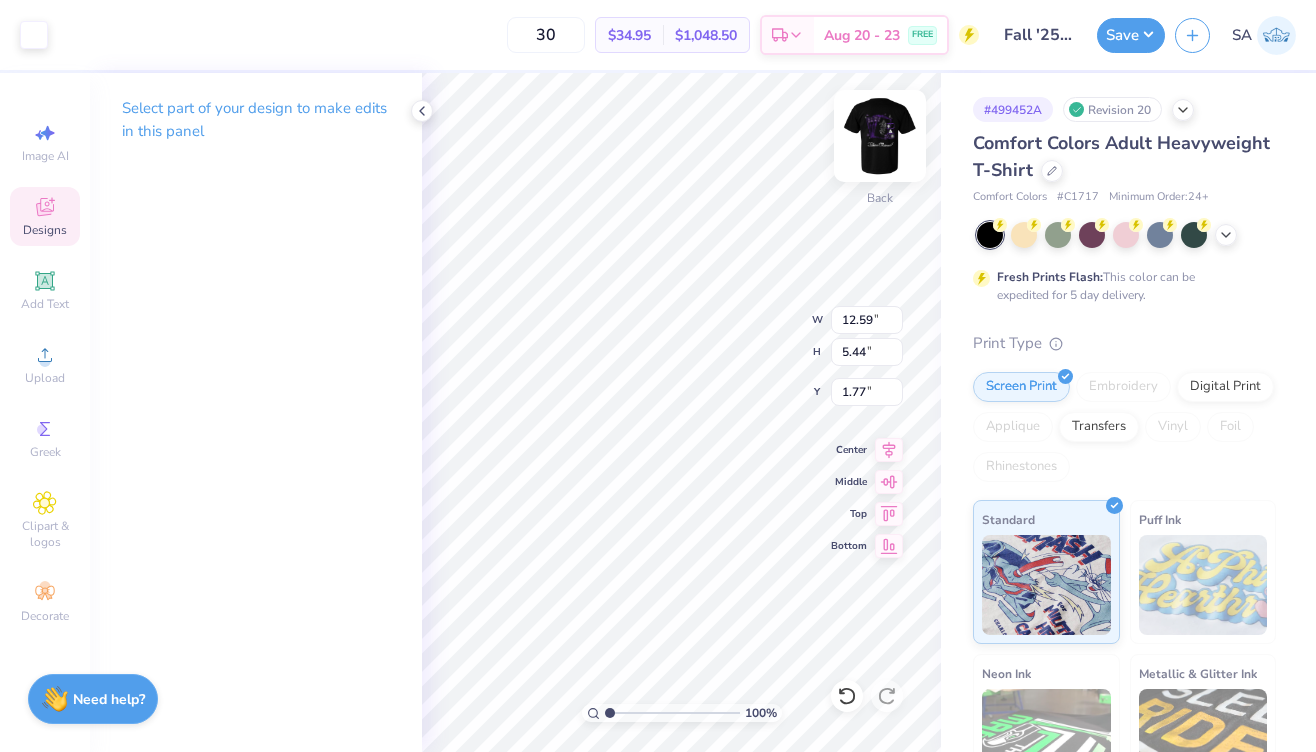 click at bounding box center [880, 136] 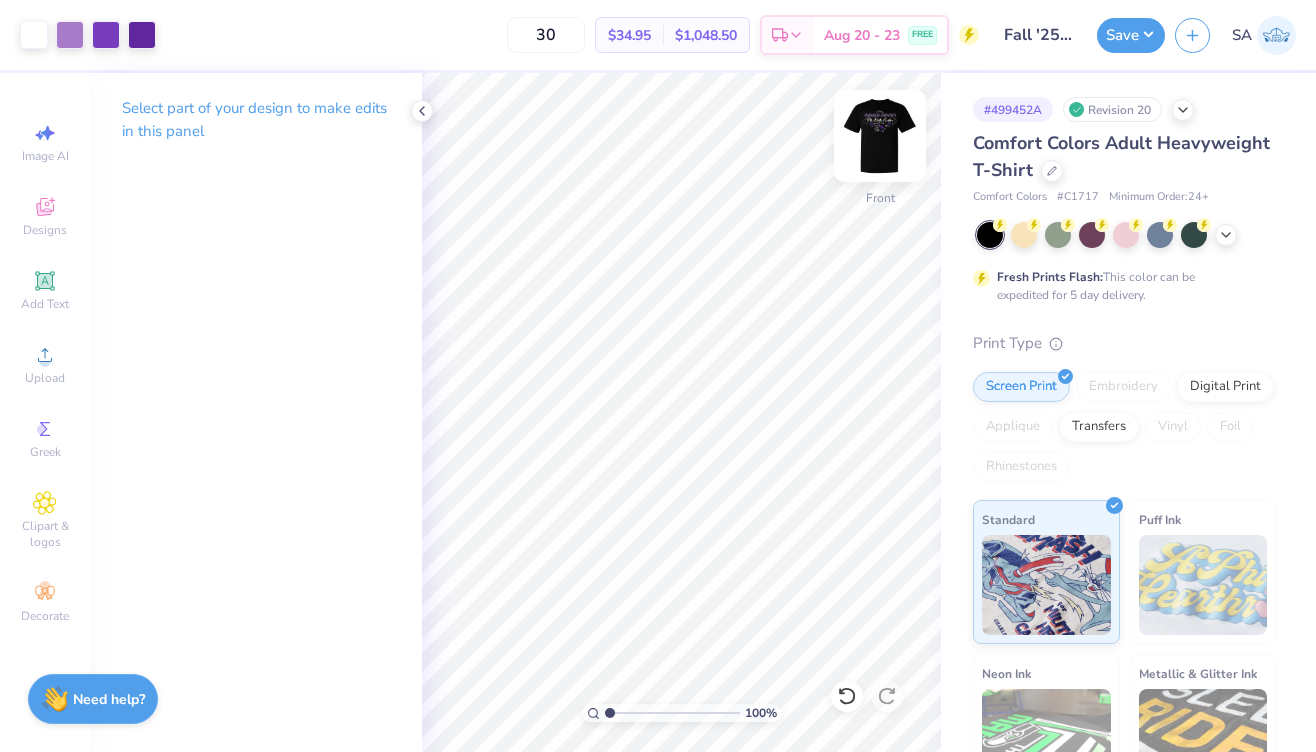 click at bounding box center [880, 136] 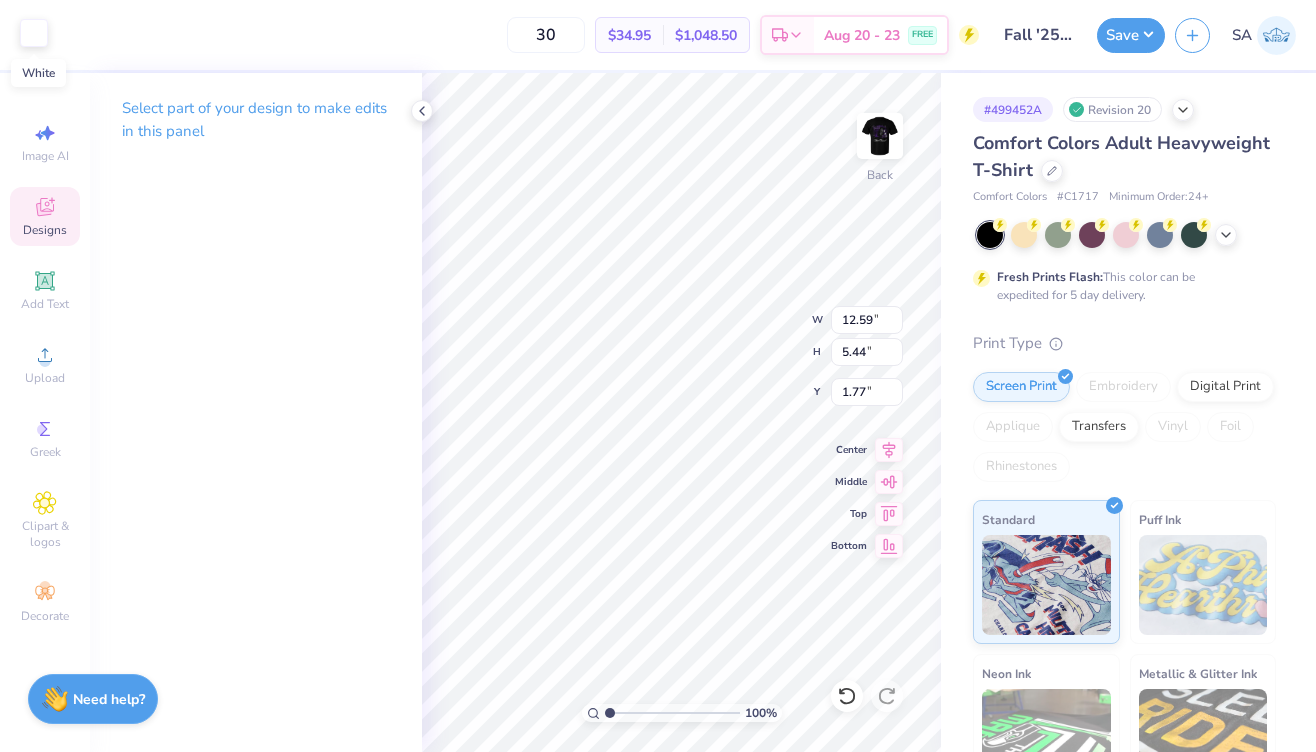click at bounding box center (34, 33) 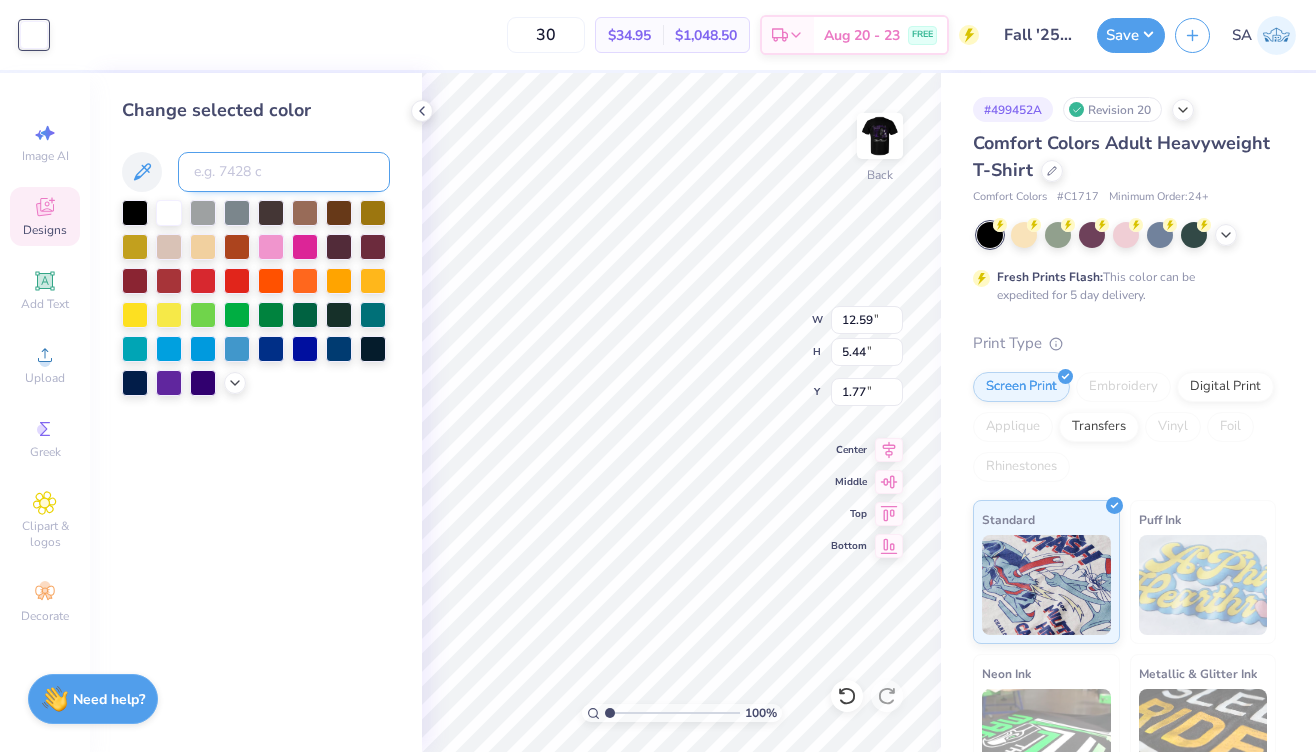click at bounding box center [284, 172] 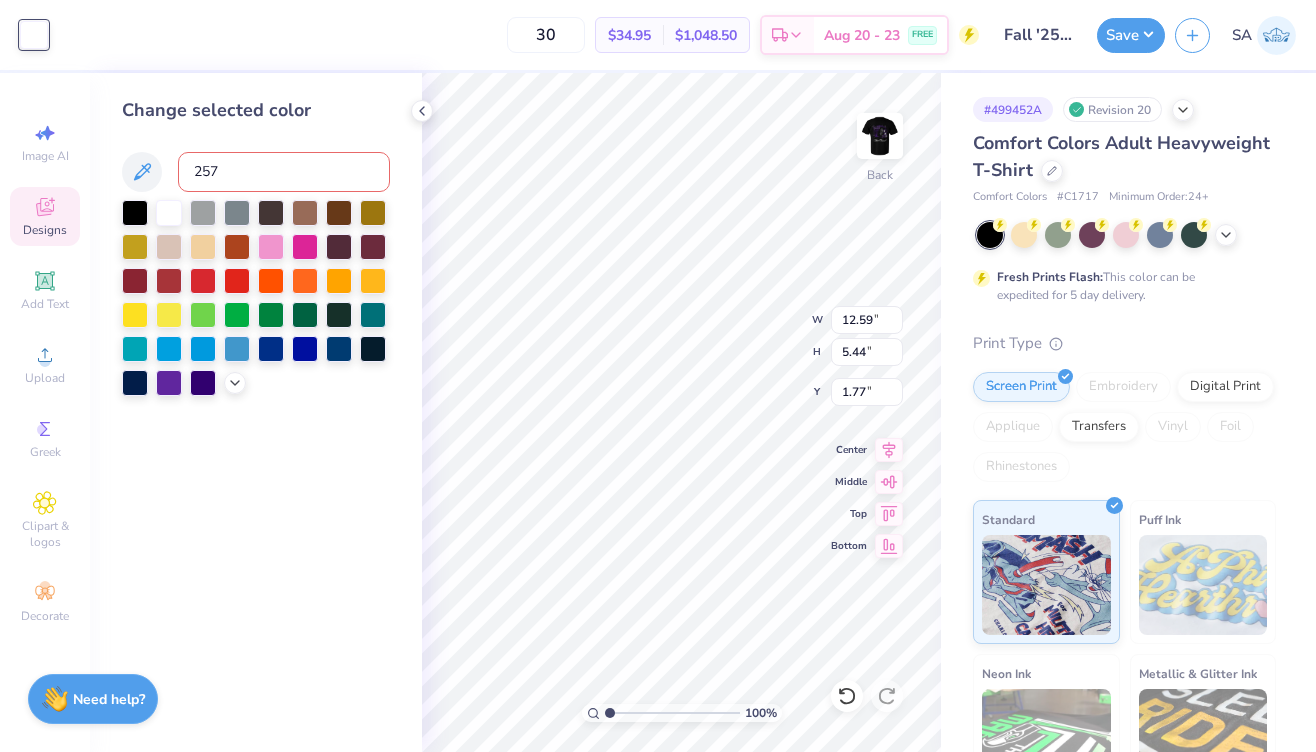 type on "2577" 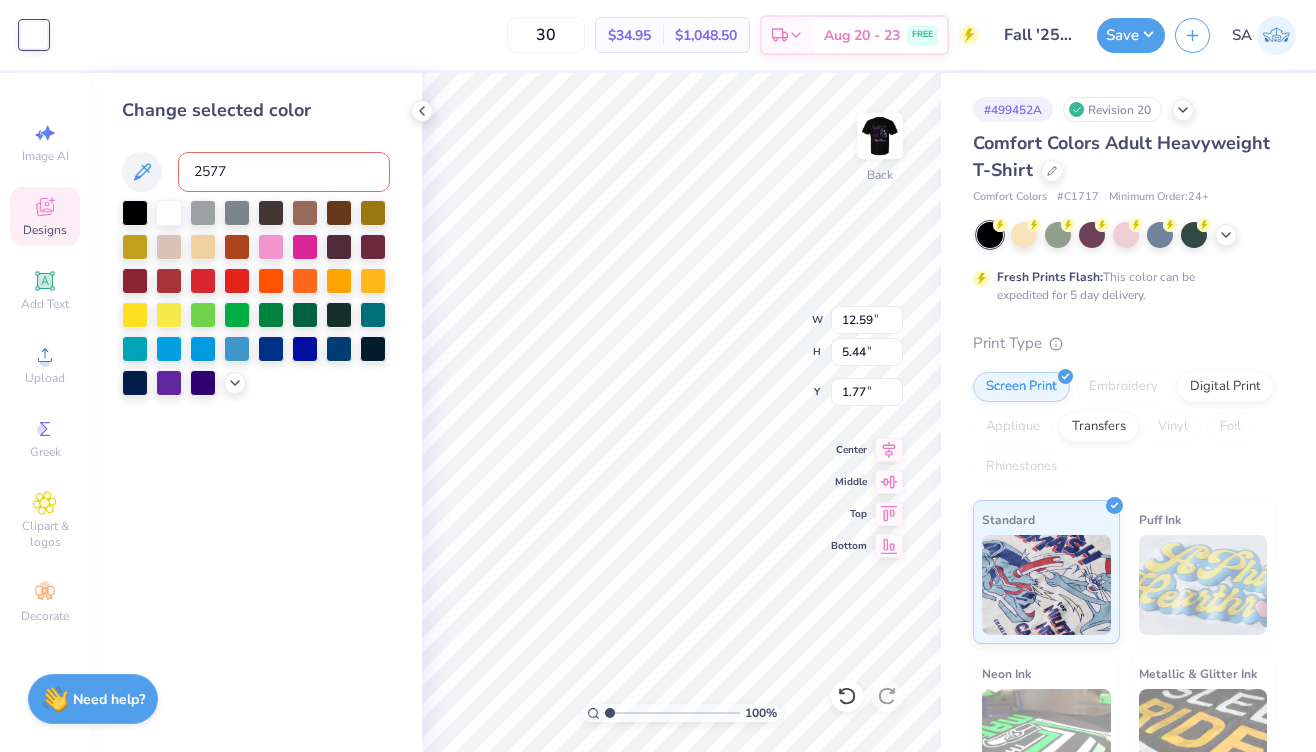 type 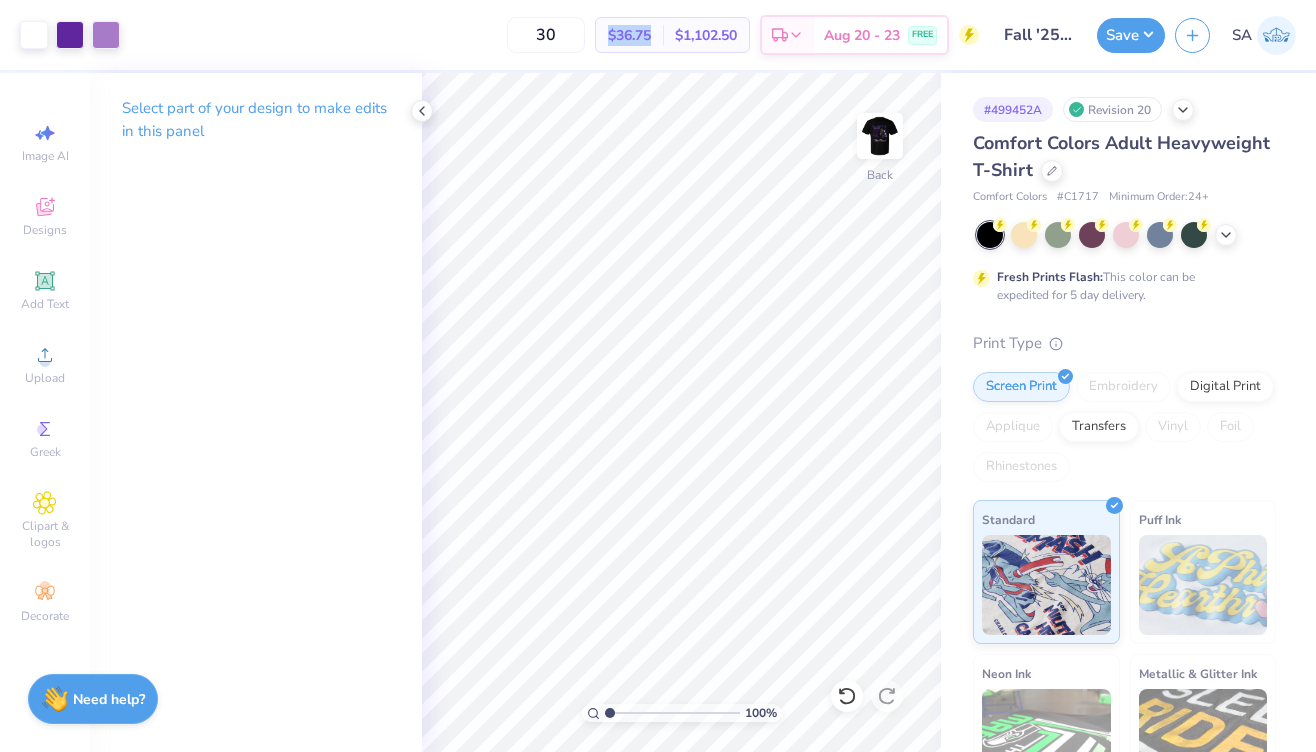 drag, startPoint x: 594, startPoint y: 34, endPoint x: 644, endPoint y: 35, distance: 50.01 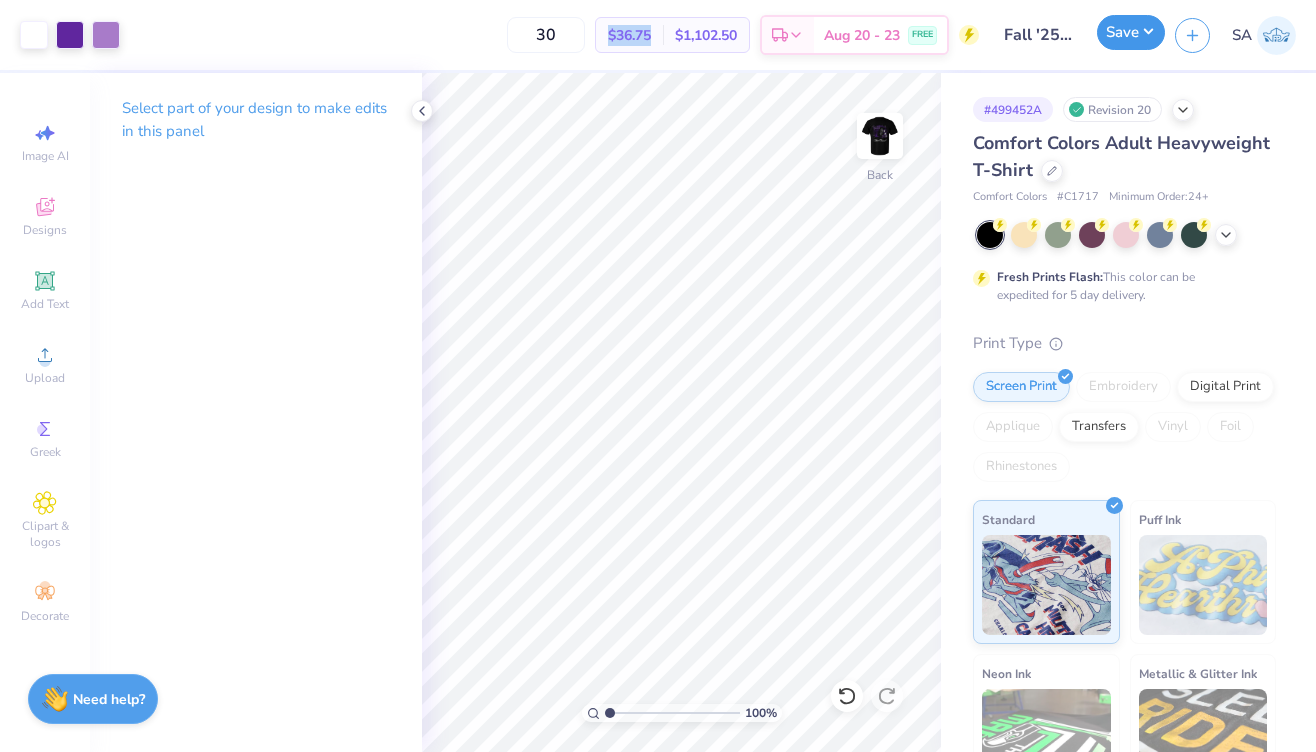 click on "Save" at bounding box center (1131, 32) 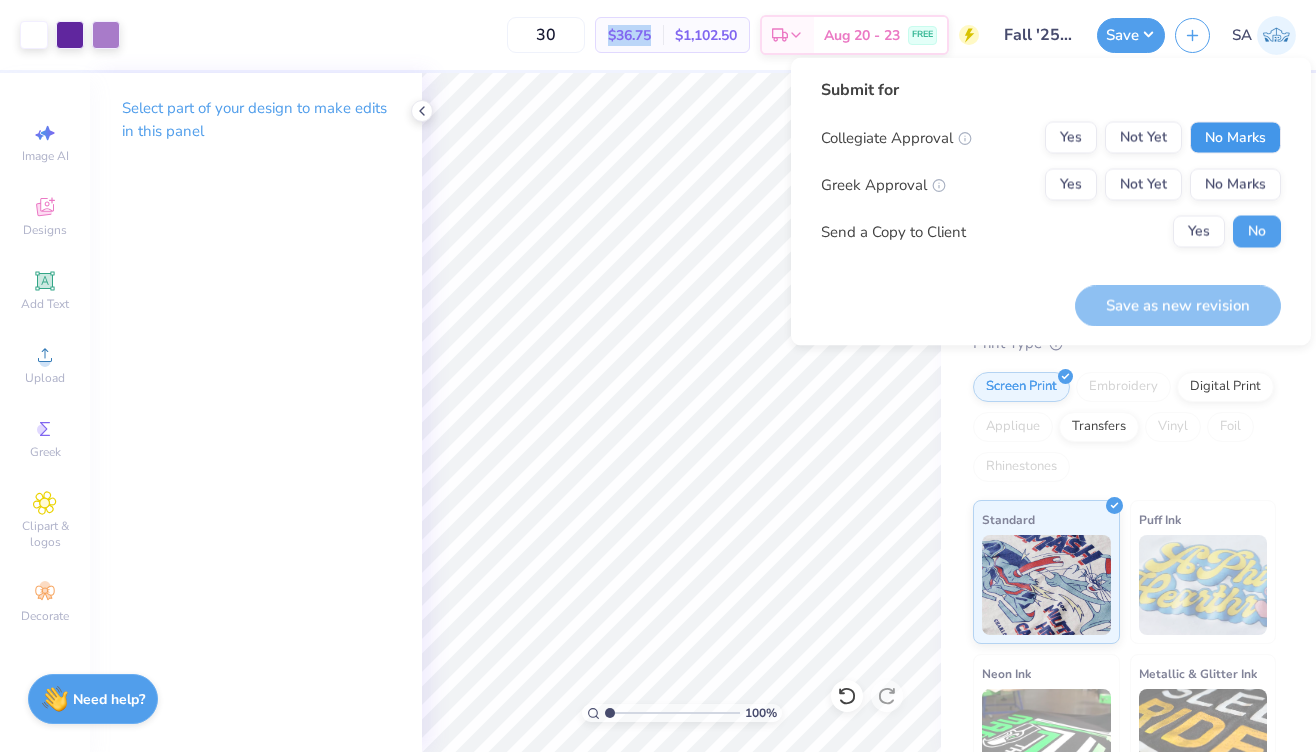 click on "No Marks" at bounding box center [1235, 138] 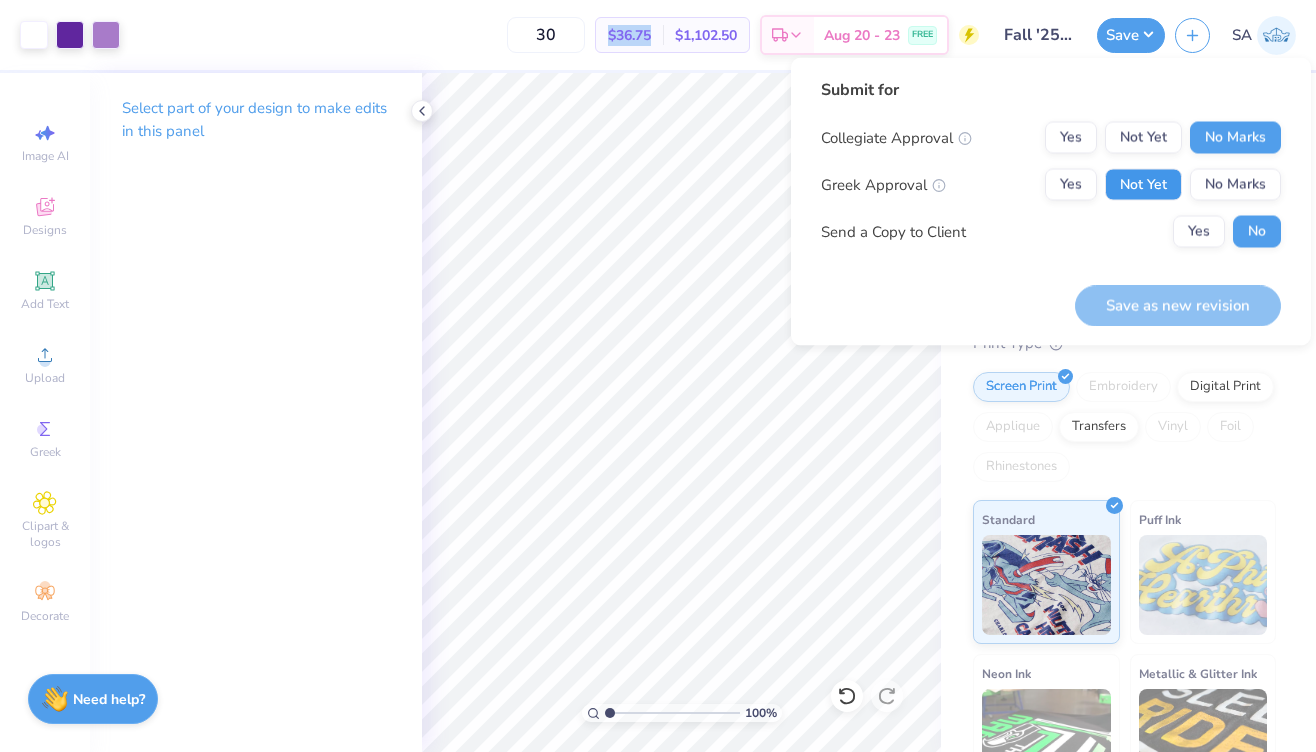 click on "Not Yet" at bounding box center [1143, 185] 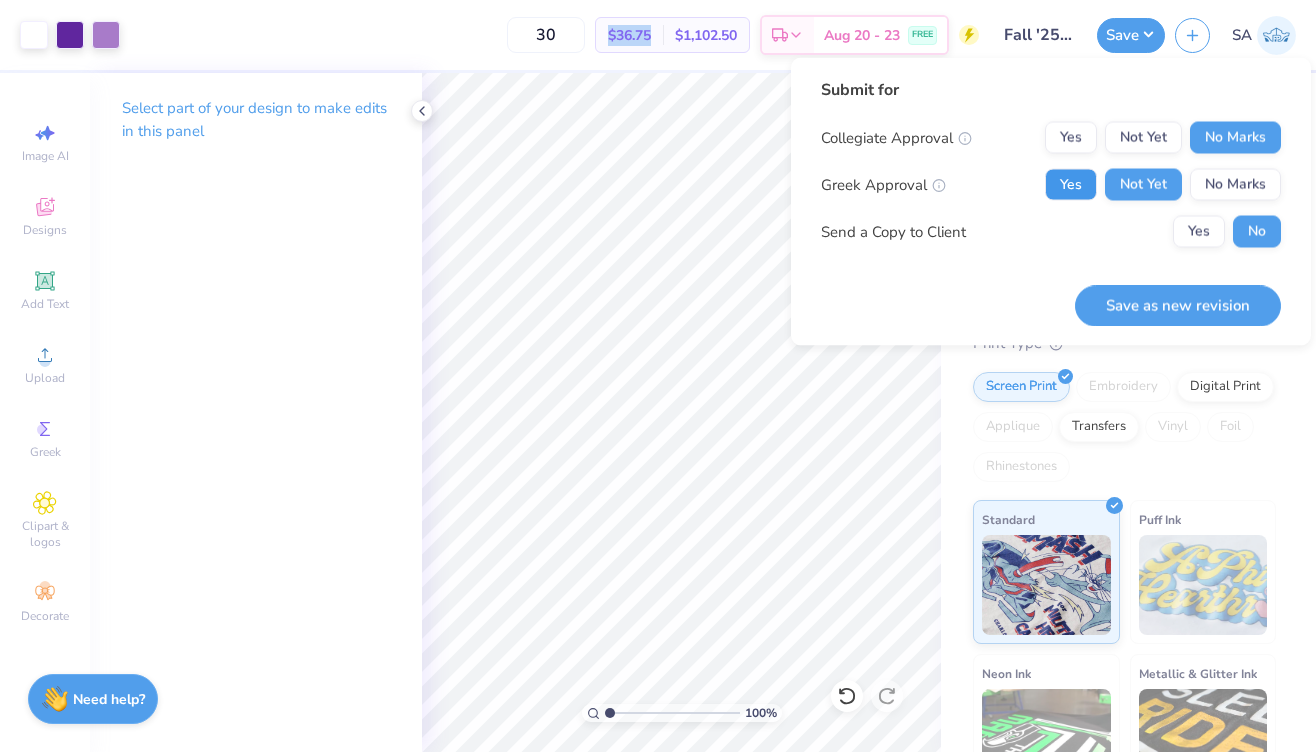 click on "Yes" at bounding box center (1071, 185) 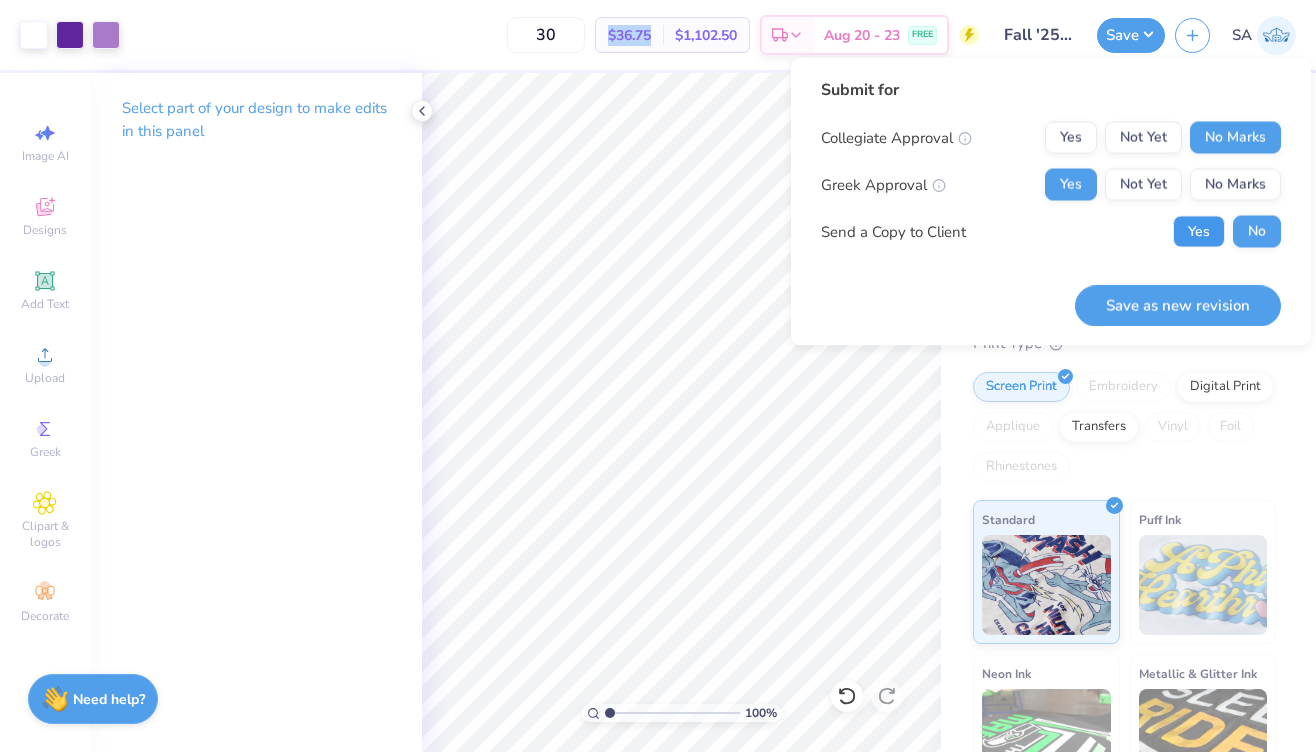 click on "Yes" at bounding box center [1199, 232] 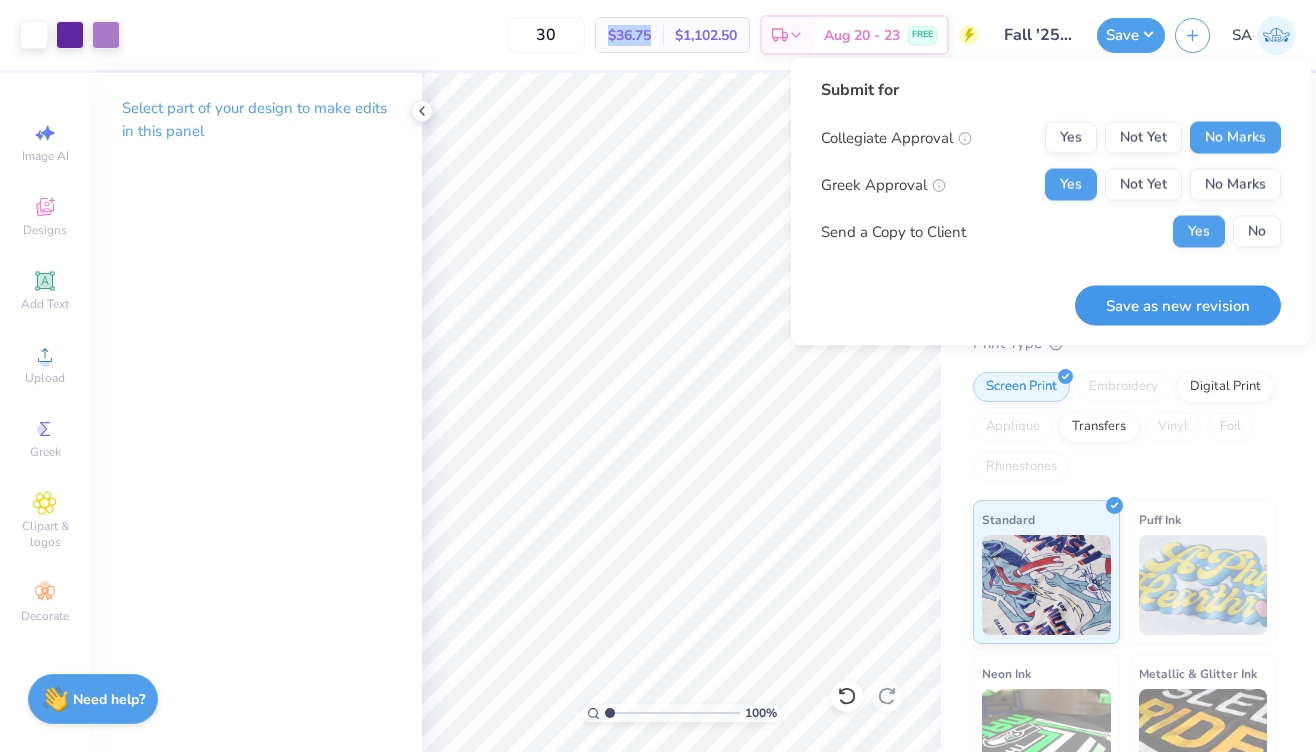 click on "Save as new revision" at bounding box center [1178, 305] 